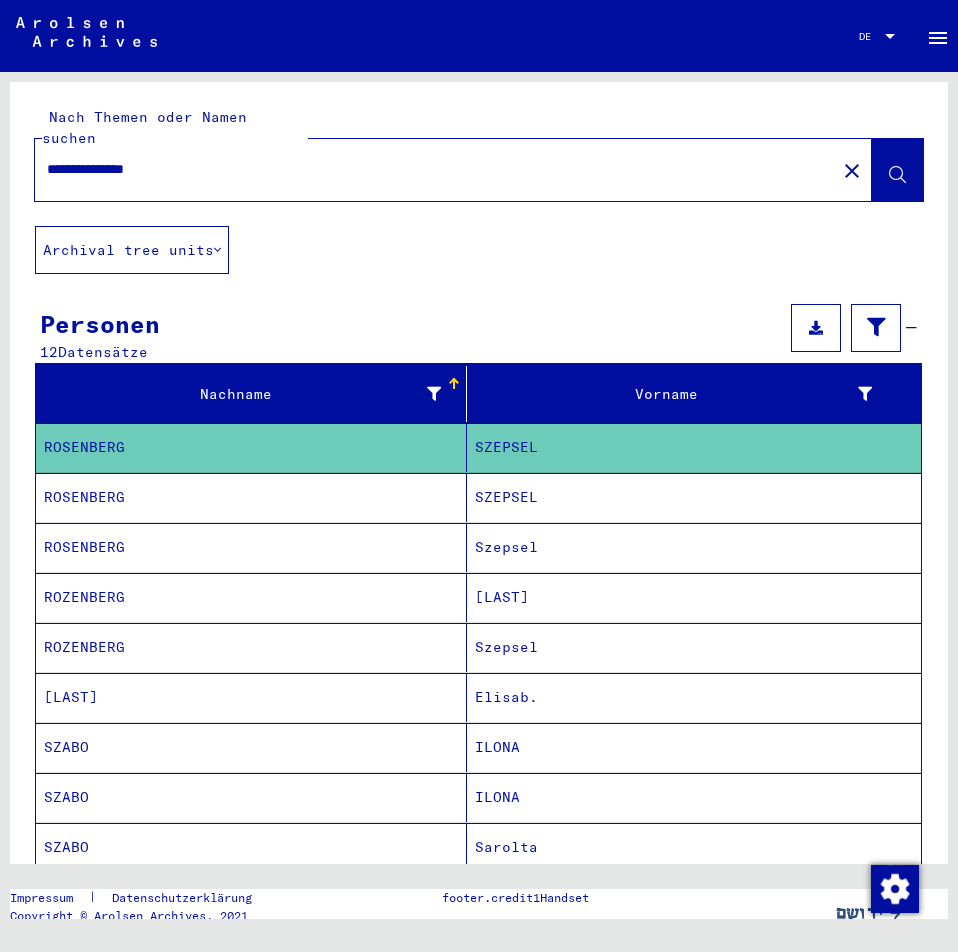 scroll, scrollTop: 0, scrollLeft: 0, axis: both 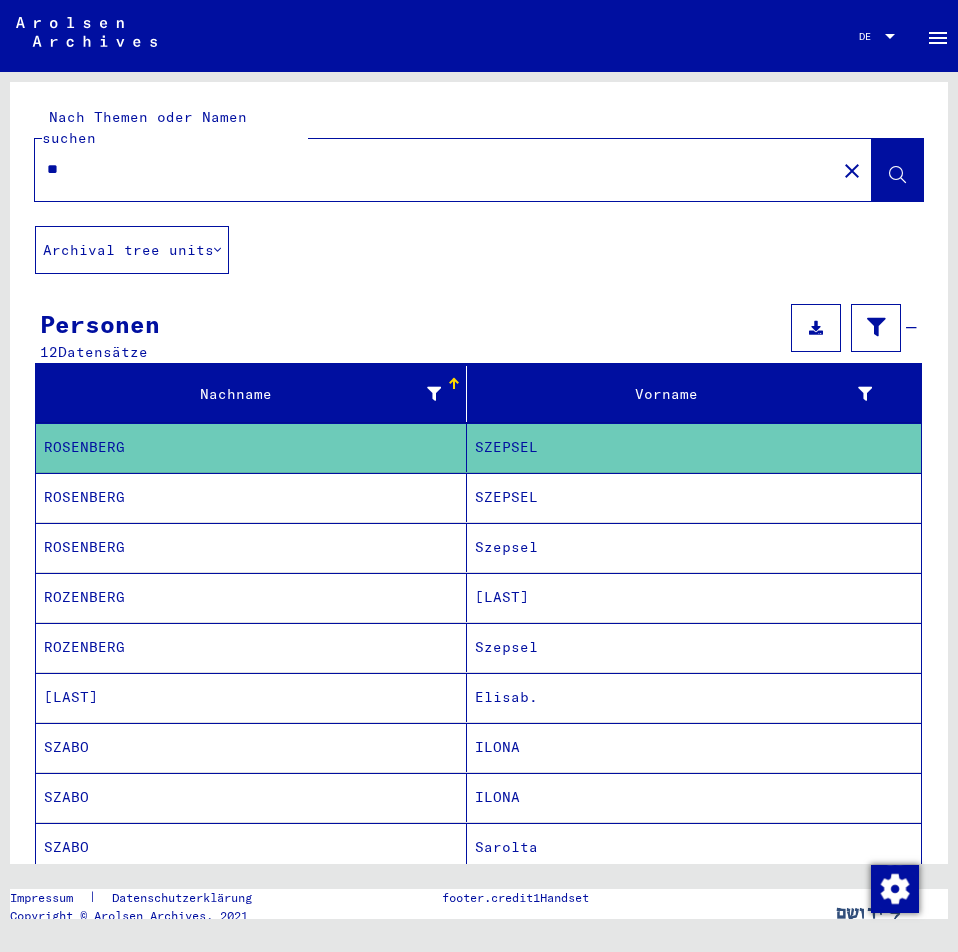type on "*" 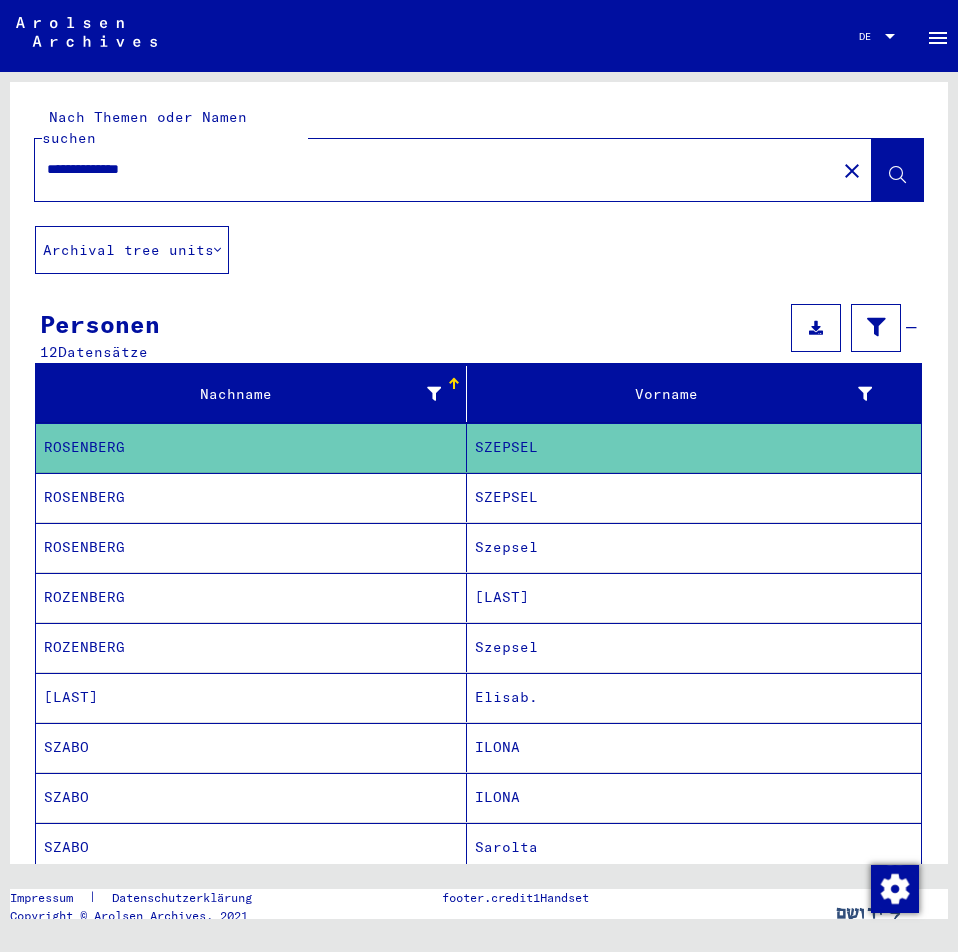 type on "**********" 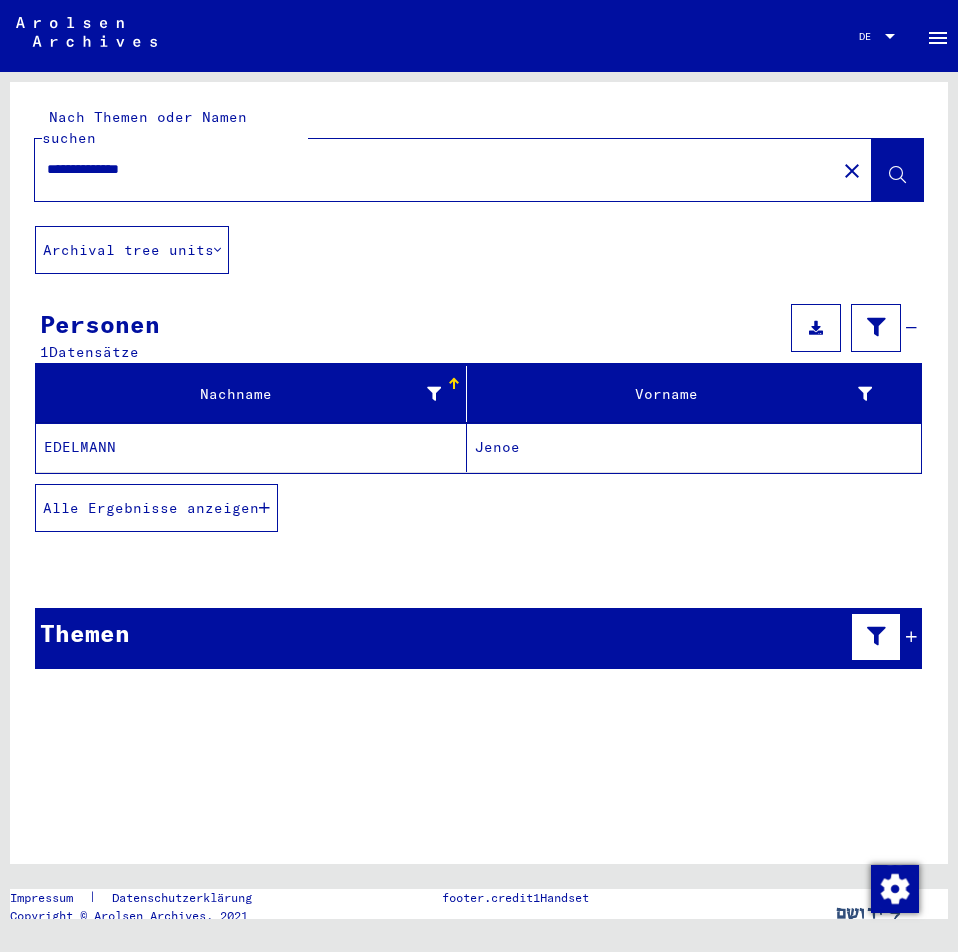 click on "EDELMANN" 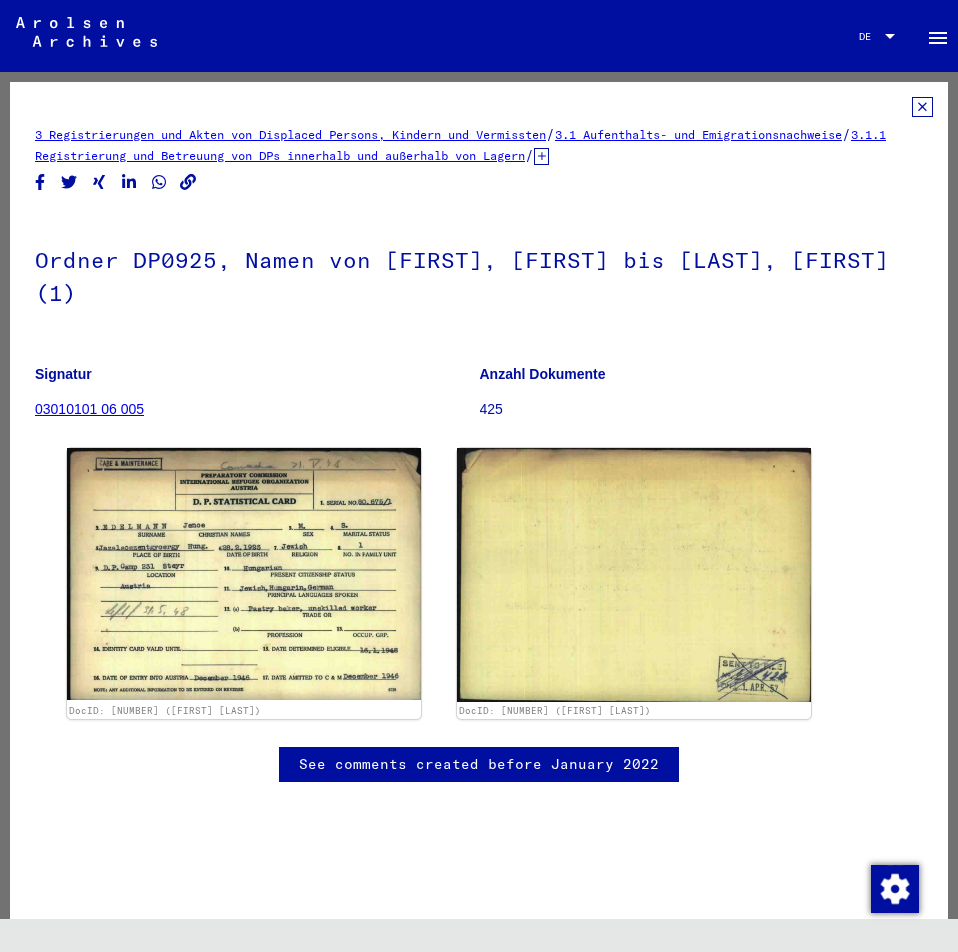 scroll, scrollTop: 0, scrollLeft: 0, axis: both 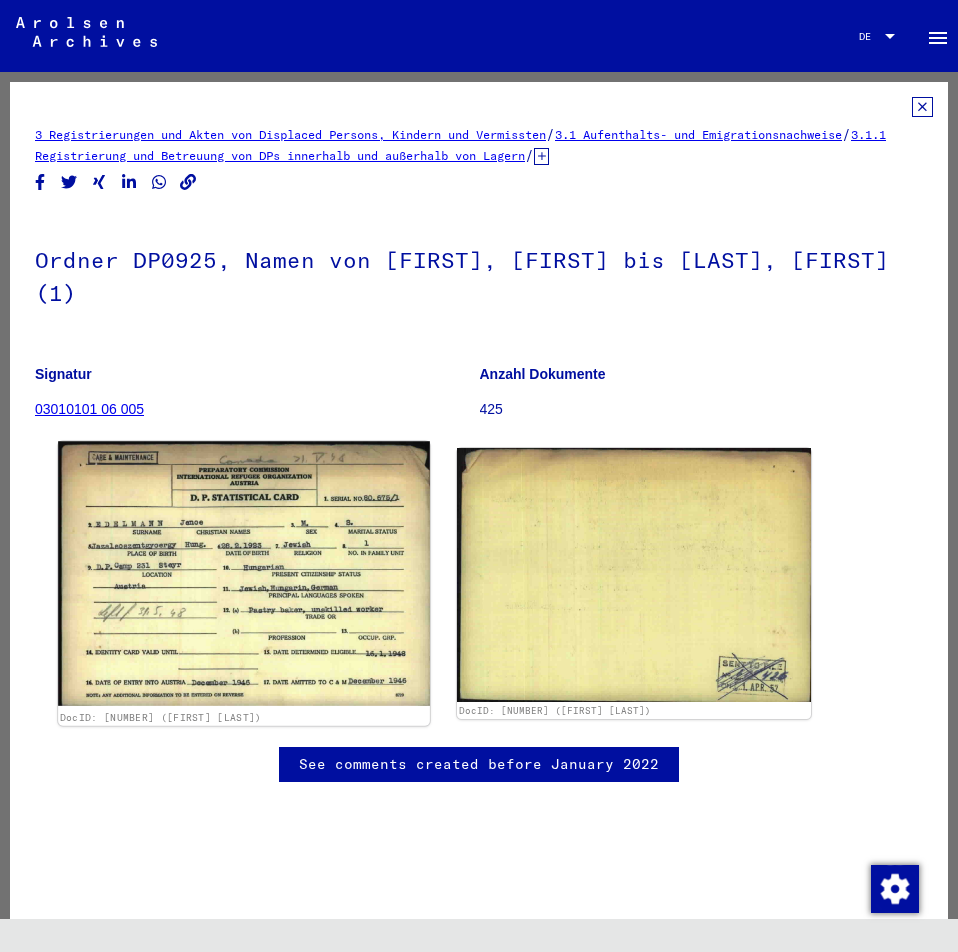 click 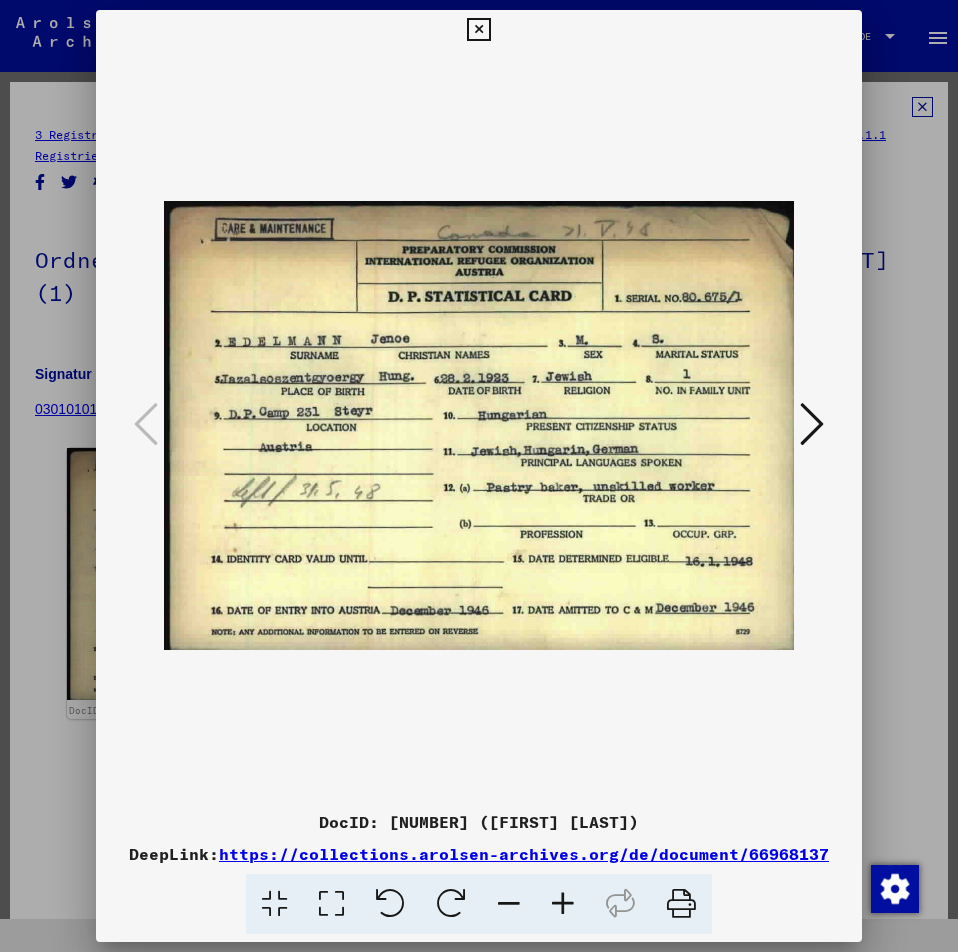 click at bounding box center (812, 425) 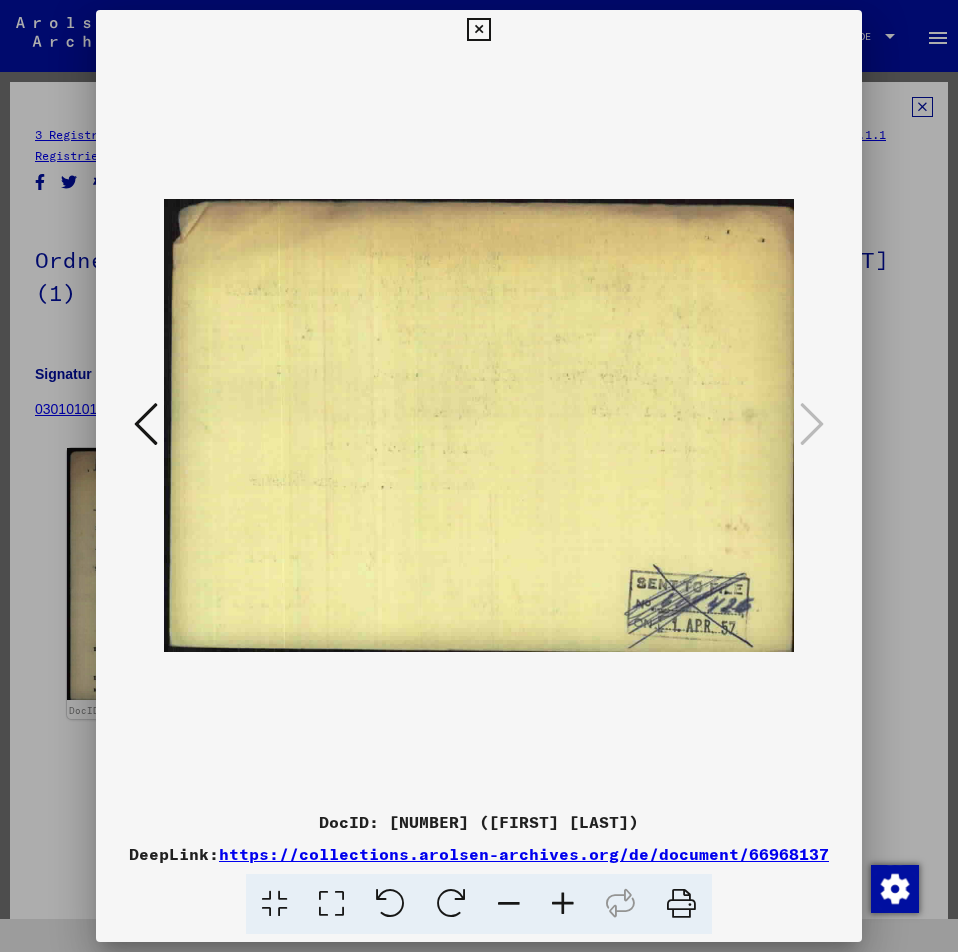 click at bounding box center [479, 476] 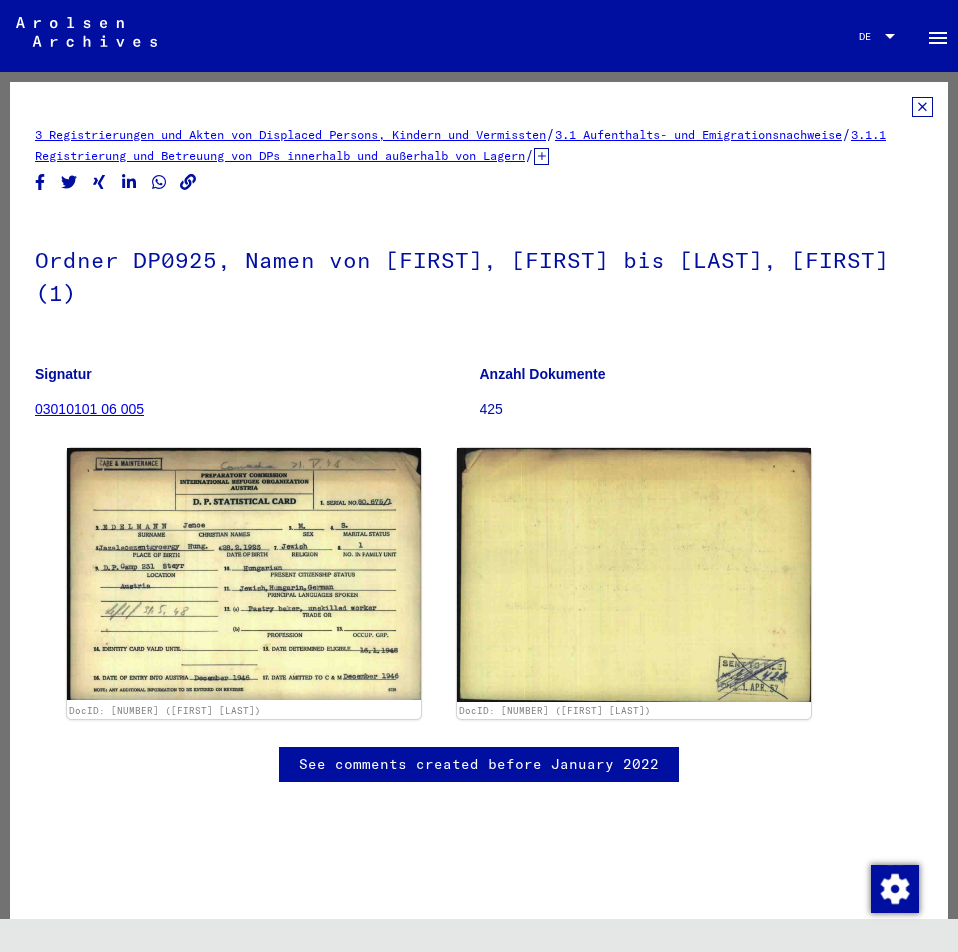 click 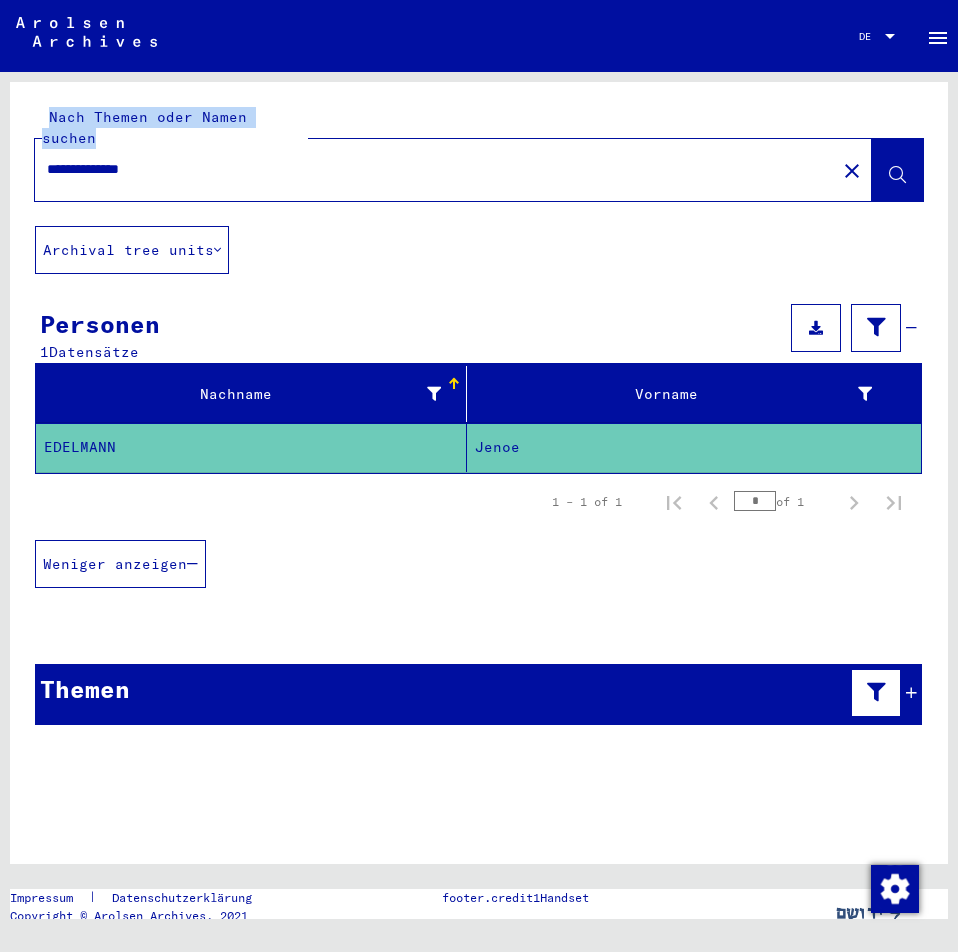 drag, startPoint x: 213, startPoint y: 143, endPoint x: -1, endPoint y: 154, distance: 214.28252 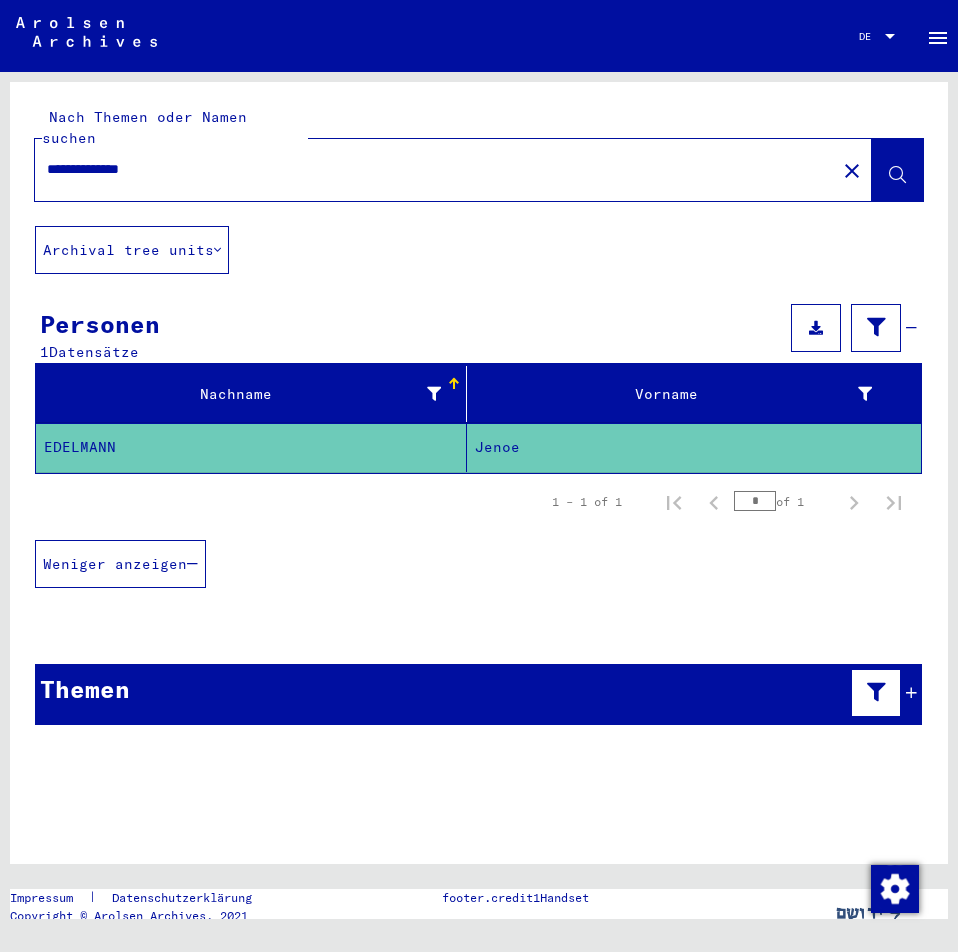 click on "**********" 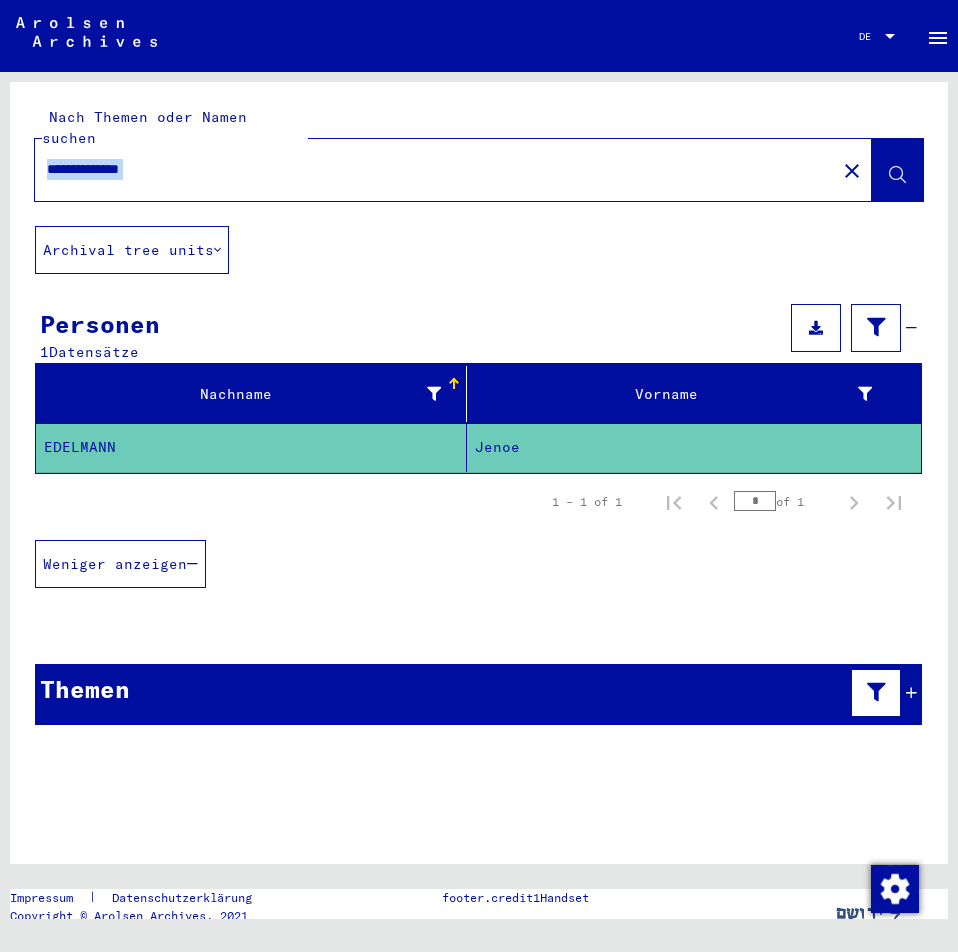 click on "**********" 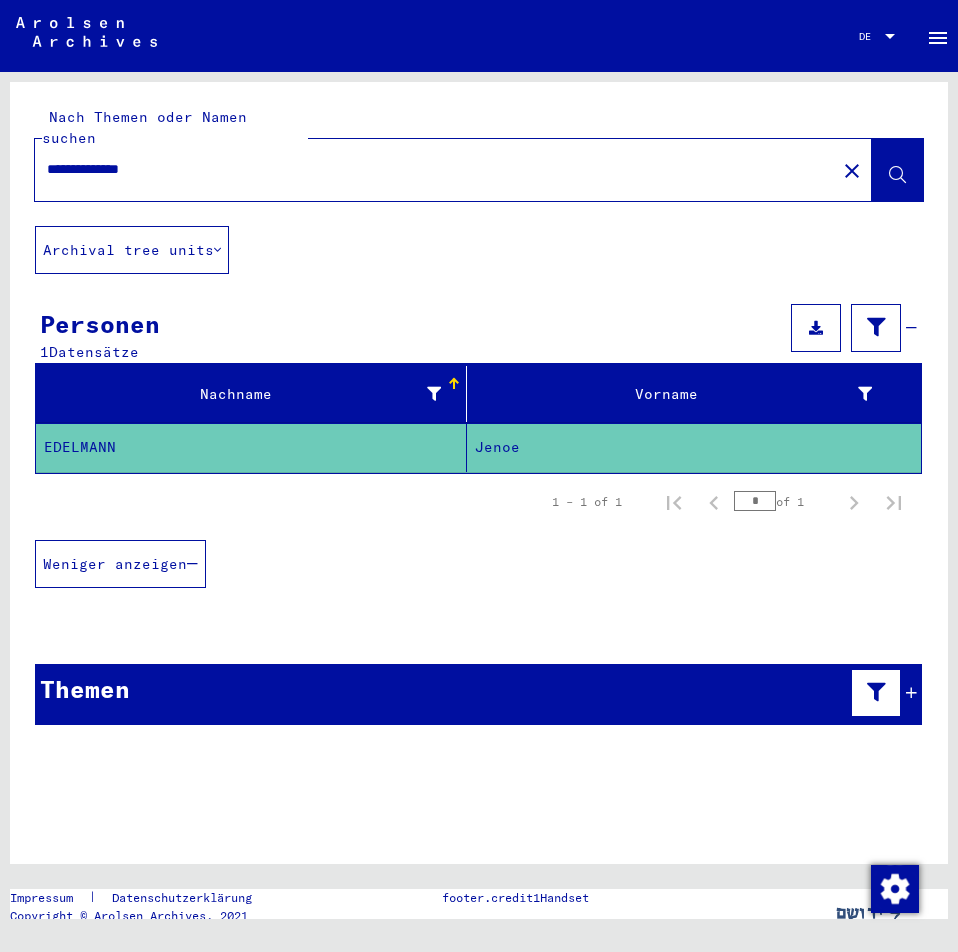 click on "Signature Nachname Vorname Geburtsname Geburt‏ Geburtsdatum Prisoner # Vater (Adoptivvater) Mutter (Adoptivmutter) Religion Nationalität Beruf Haftstätte Sterbedatum Letzter Wohnort Letzter Wohnort (Land) Haftstätte Letzter Wohnort (Provinz) Letzter Wohnort (Ort) Letzter Wohnort (Stadtteil) Letzter Wohnort (Straße) Letzter Wohnort (Hausnummer) [LAST] [FIRST] [CITY] [DATE] Signature Nachname Vorname Geburtsname Geburt‏ Geburtsdatum Prisoner # [LAST] [FIRST] [CITY] [DATE] Themen Signature Titel Signatur Signature Titel hierarchy list Impressum | Datenschutzerklärung Copyright © Arolsen Archives, 2021 footer.credit1Handset" 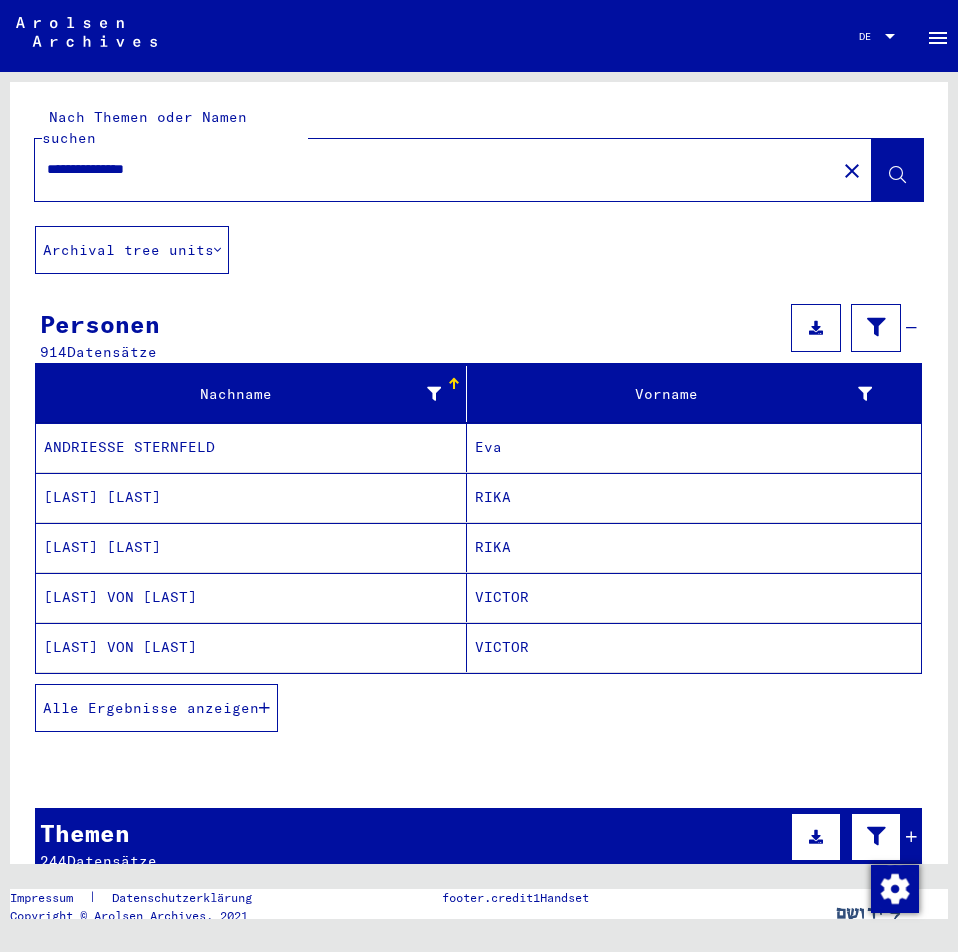 type on "**********" 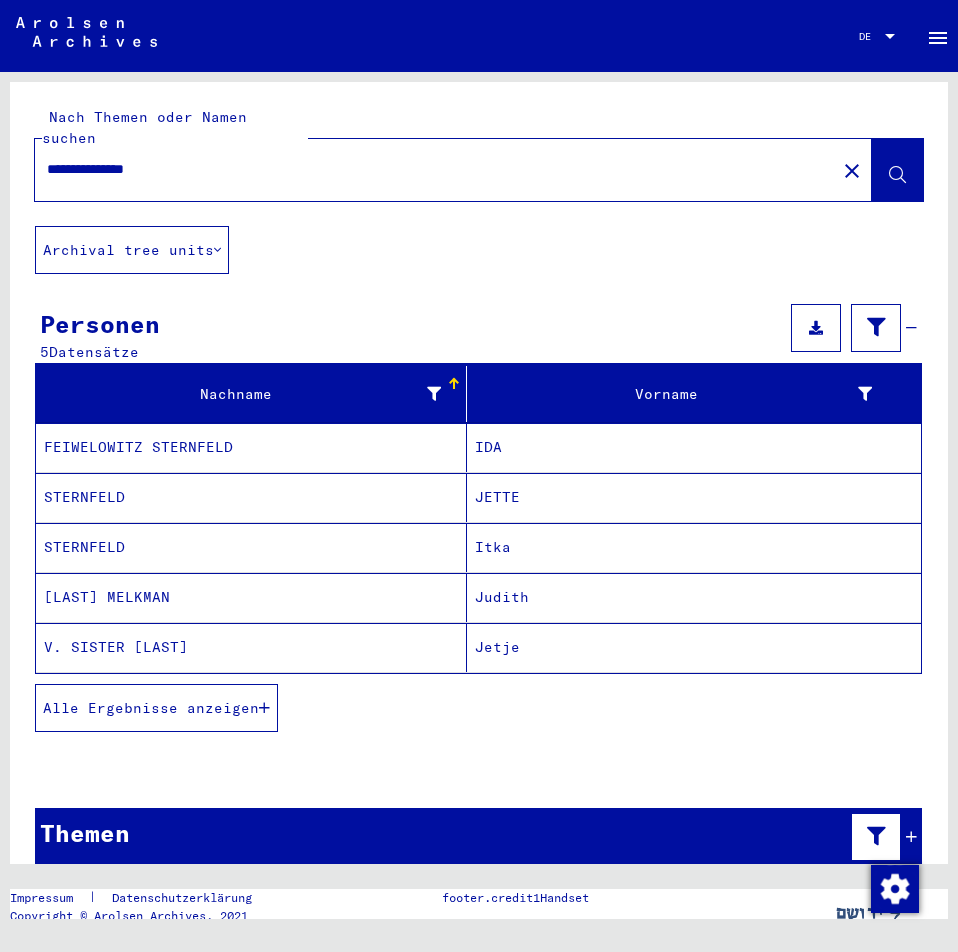 click on "[LAST] MELKMAN" at bounding box center [251, 647] 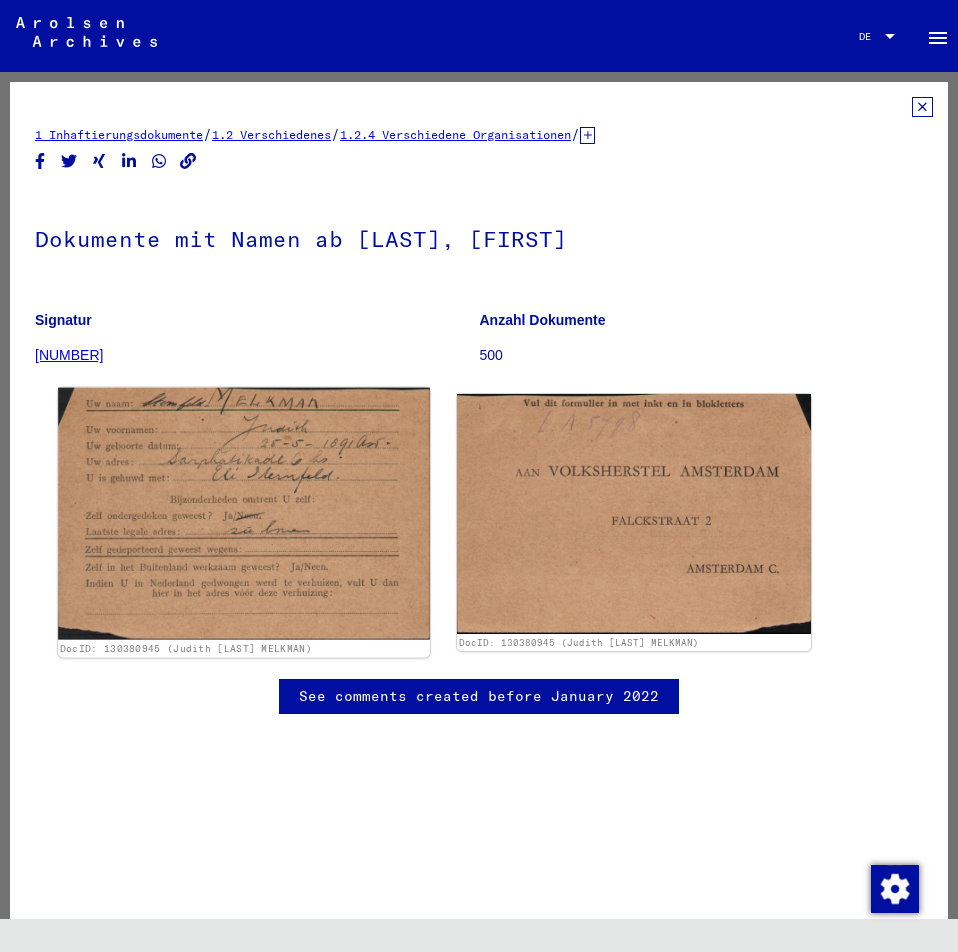 scroll, scrollTop: 0, scrollLeft: 0, axis: both 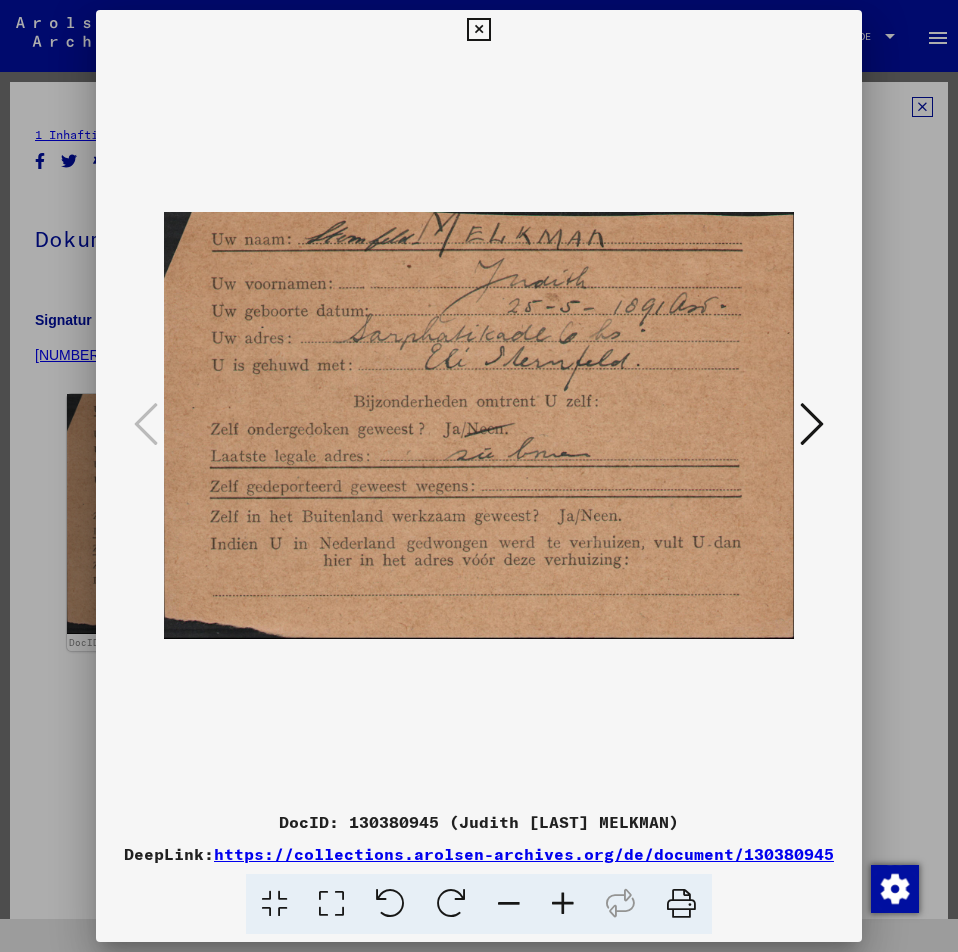 click at bounding box center (812, 424) 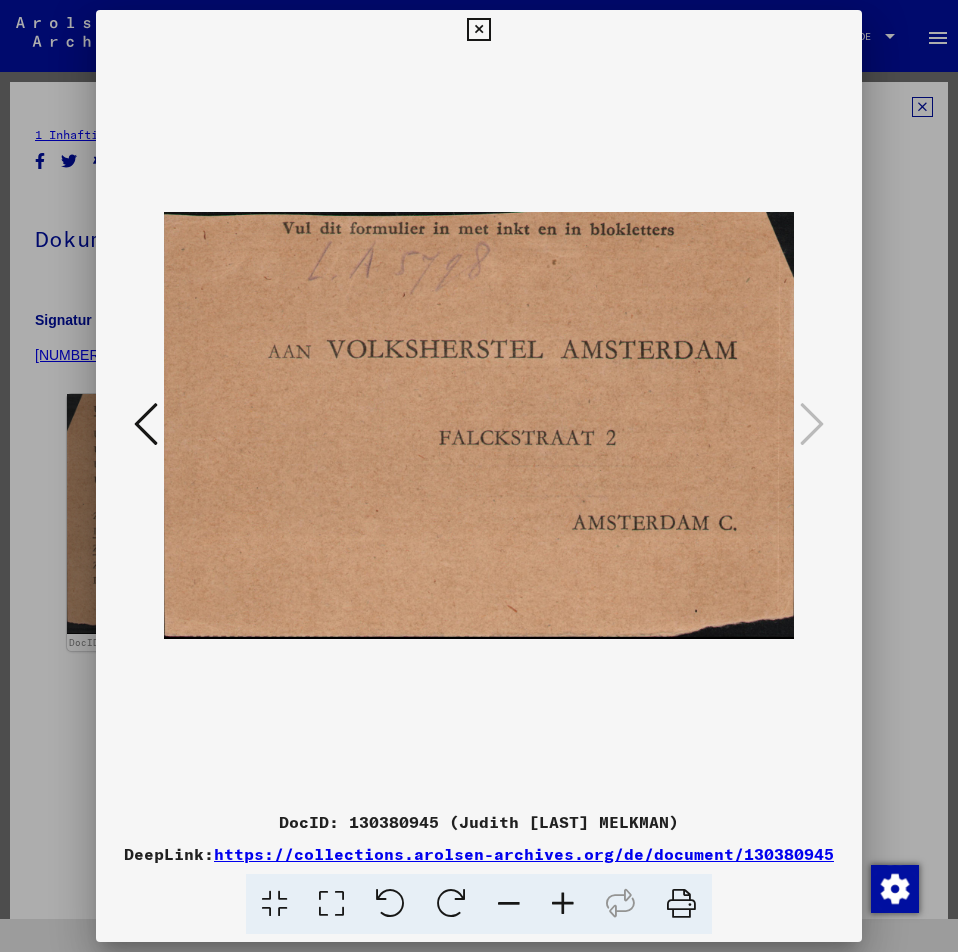 click at bounding box center (479, 476) 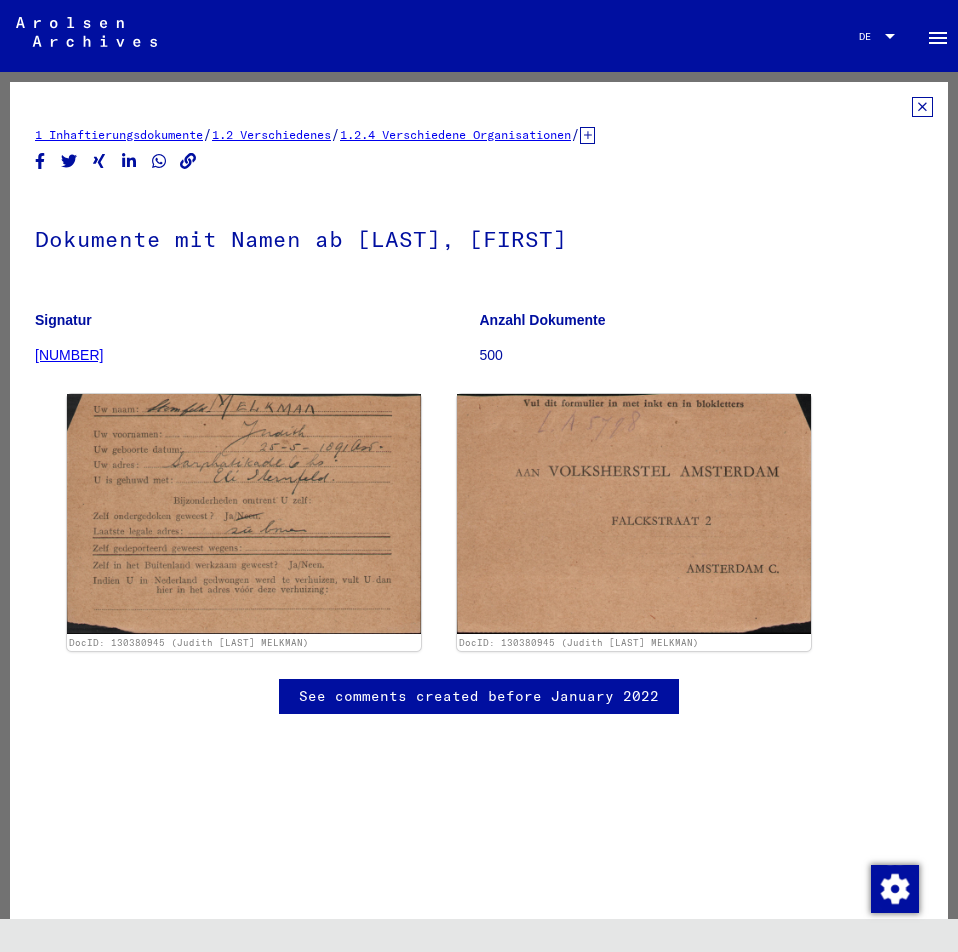 click 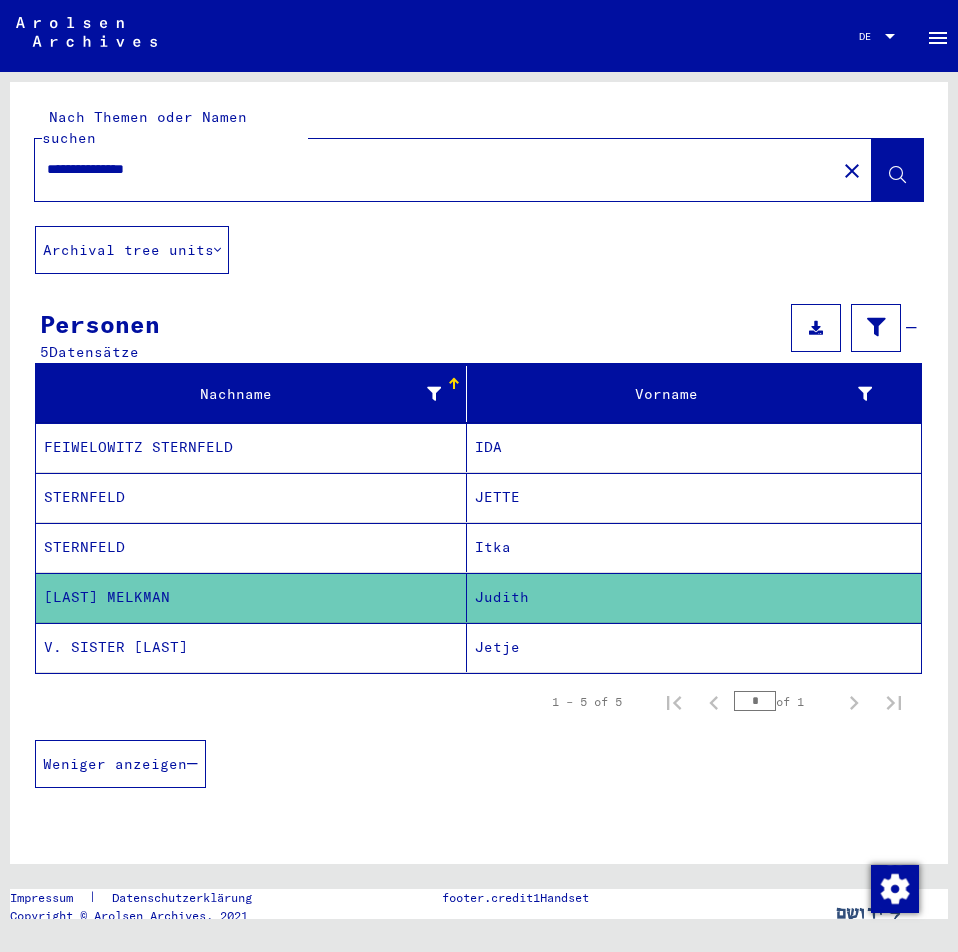 drag, startPoint x: 201, startPoint y: 150, endPoint x: -1, endPoint y: 116, distance: 204.8414 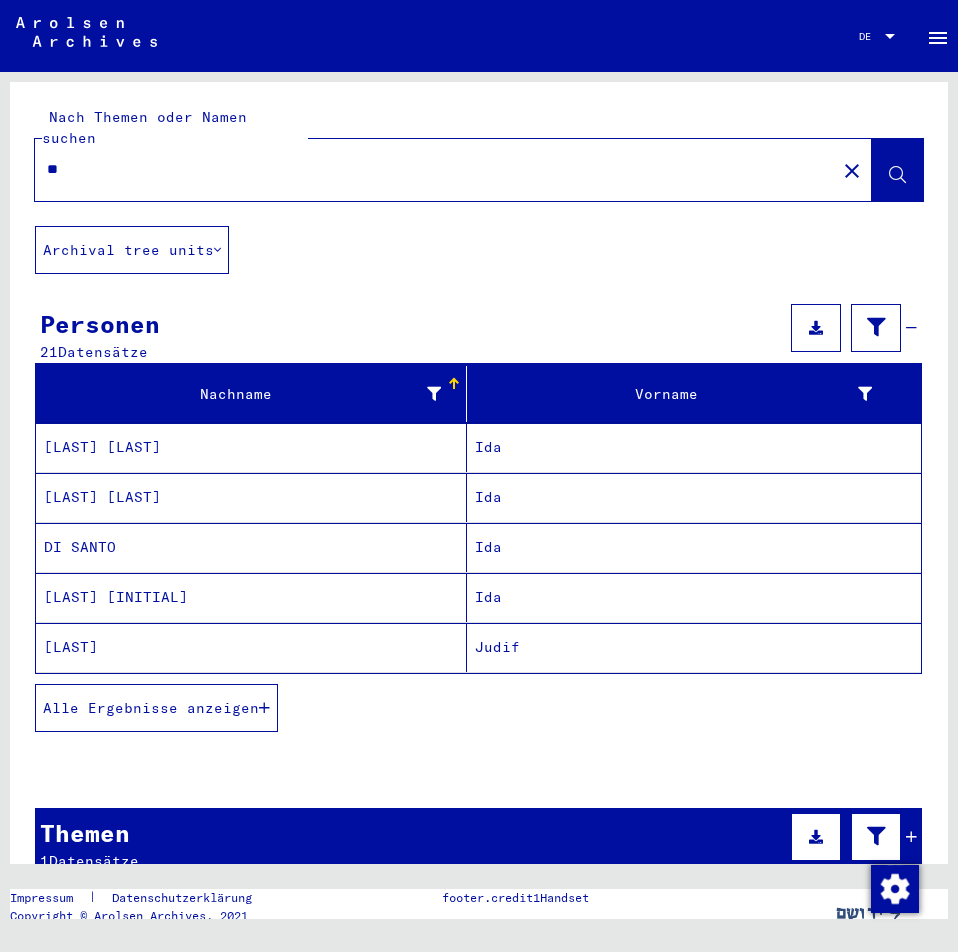 type on "*" 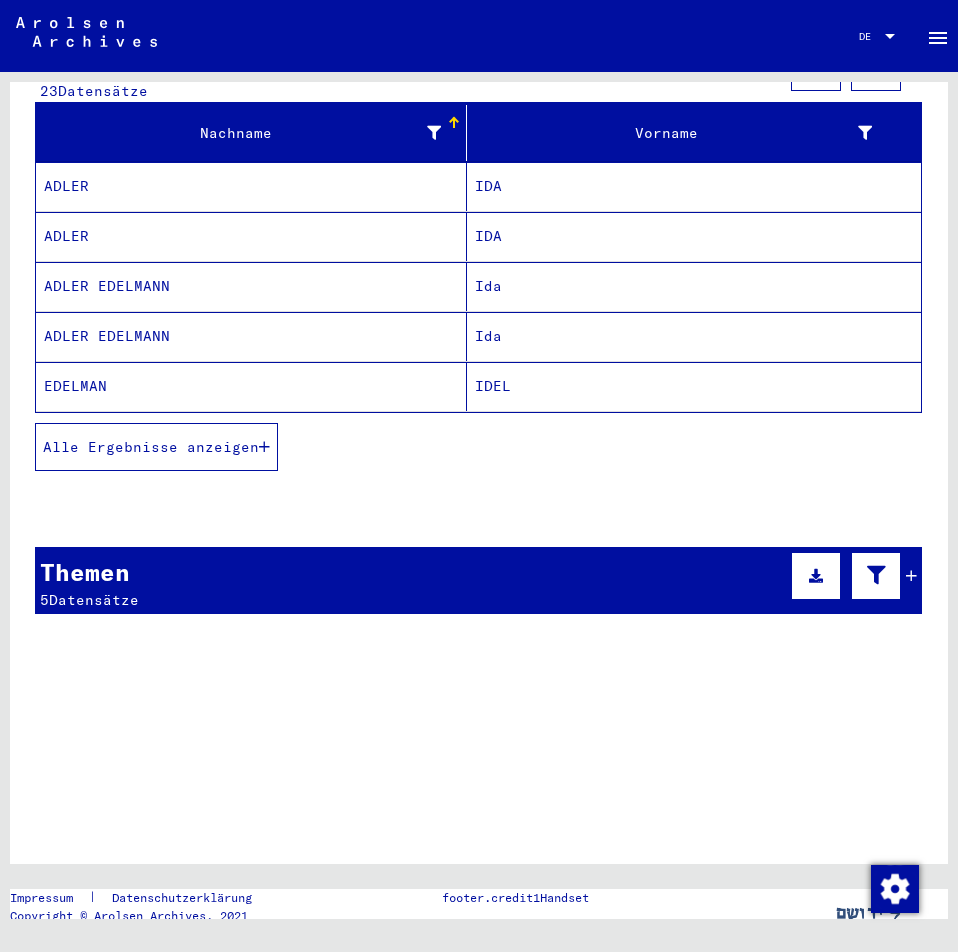 scroll, scrollTop: 243, scrollLeft: 0, axis: vertical 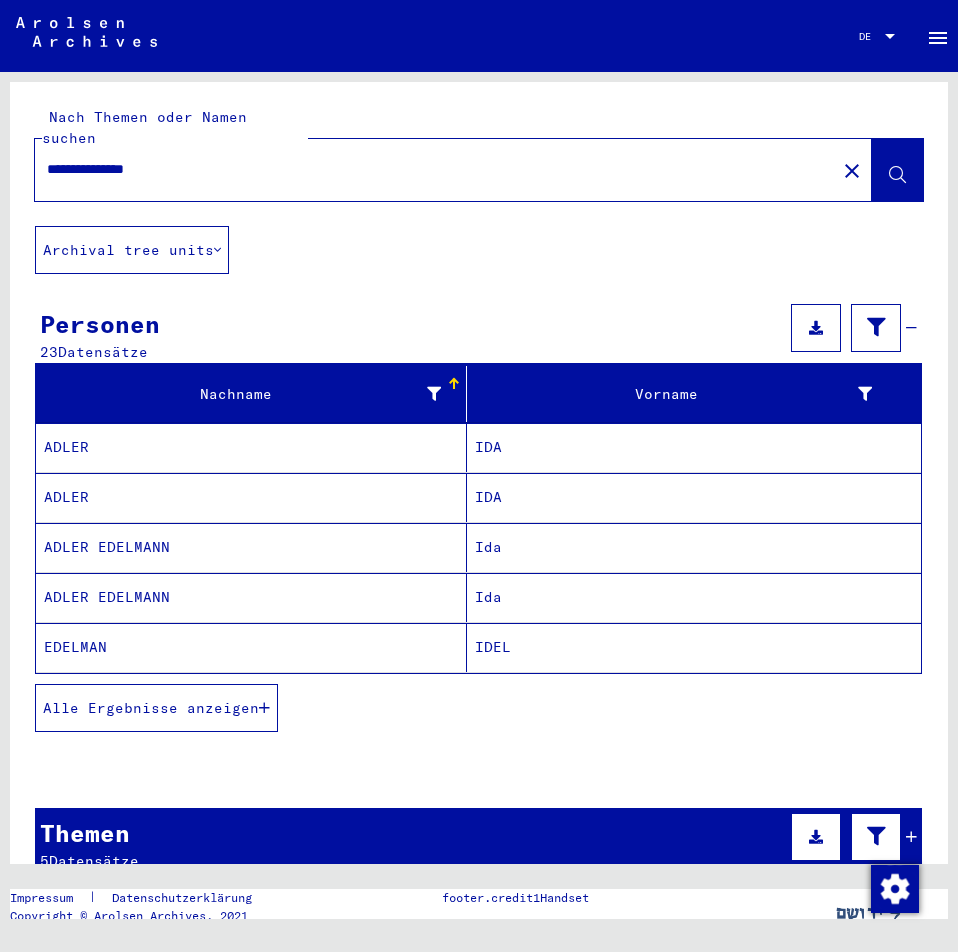 drag, startPoint x: 350, startPoint y: 152, endPoint x: -1, endPoint y: 120, distance: 352.45566 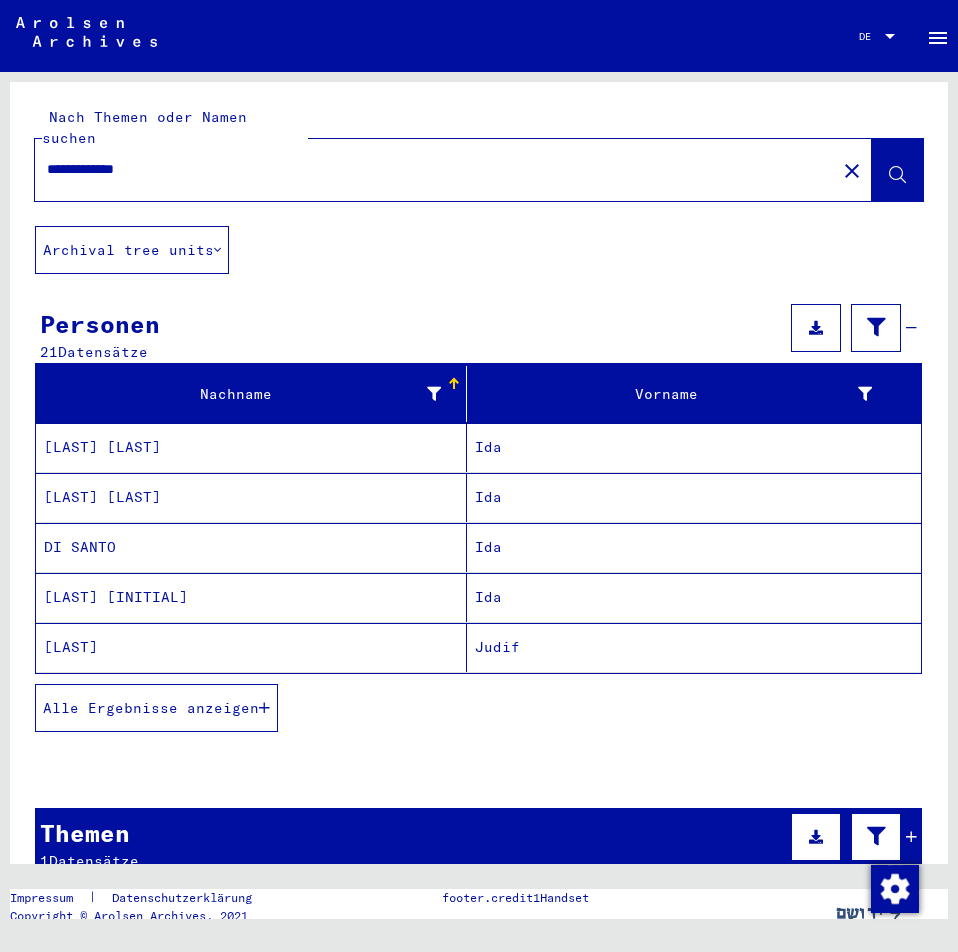 drag, startPoint x: 252, startPoint y: 147, endPoint x: -1, endPoint y: 153, distance: 253.07114 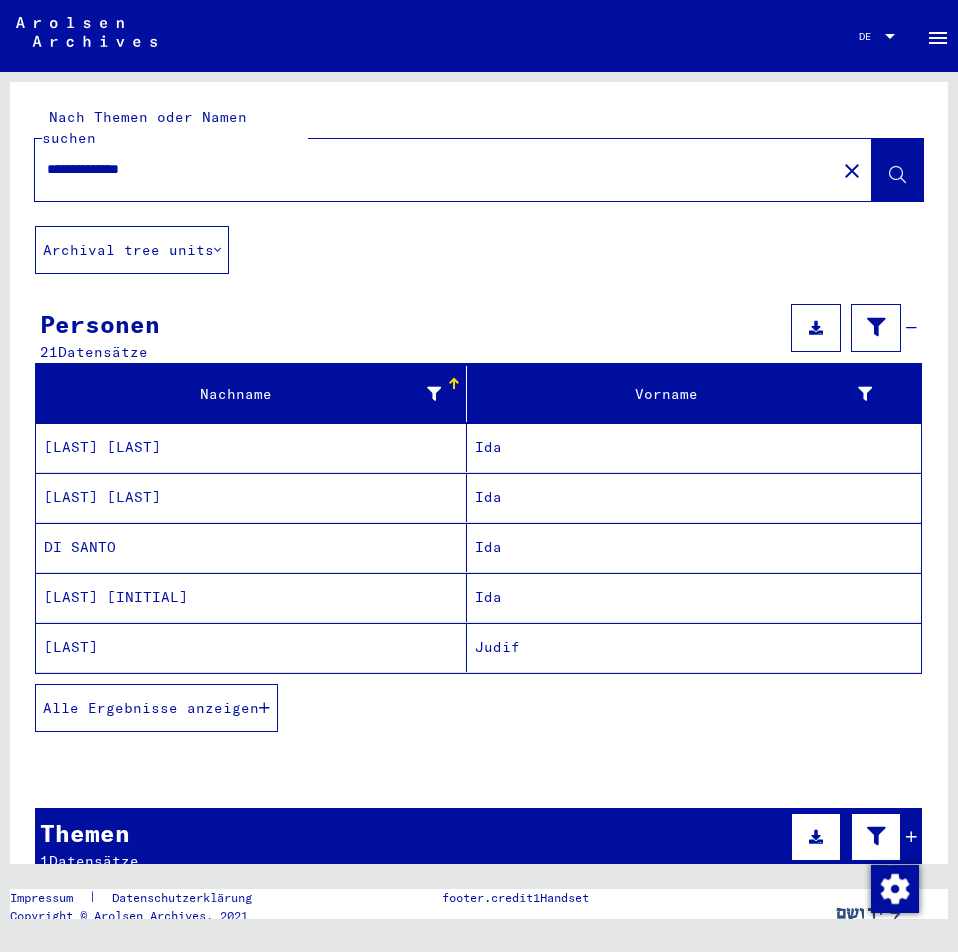 type on "**********" 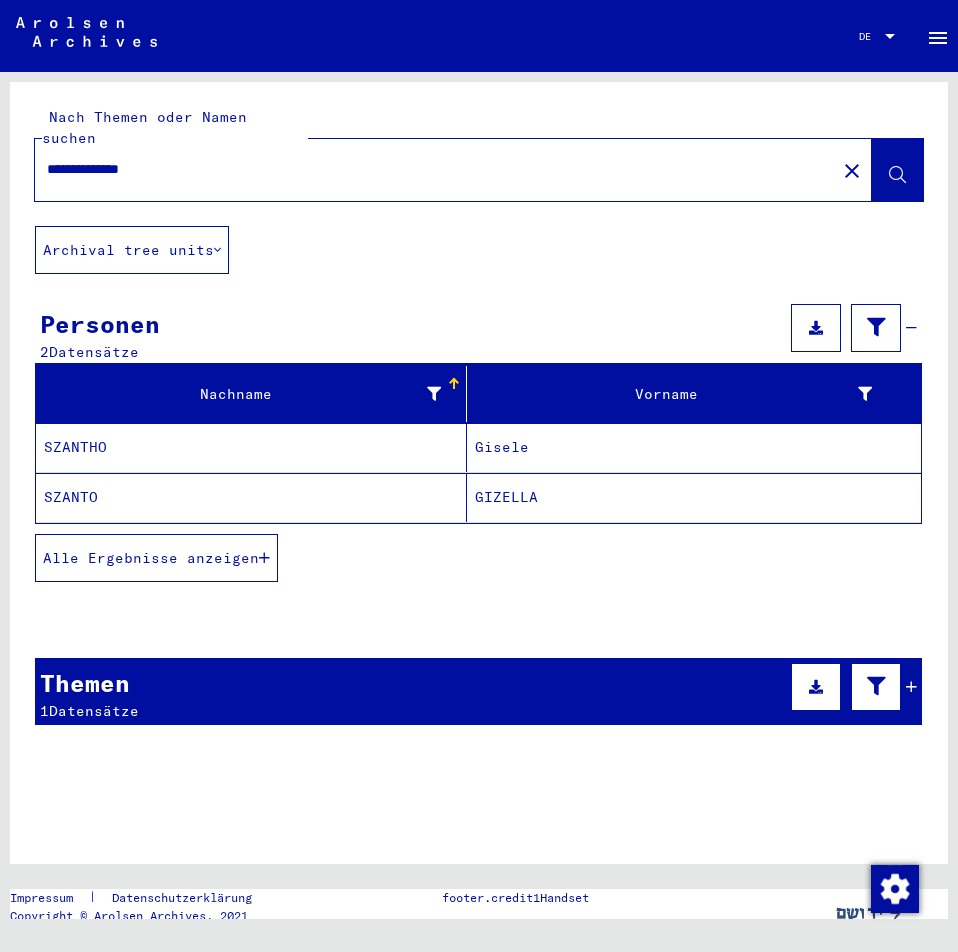 click on "SZANTO" 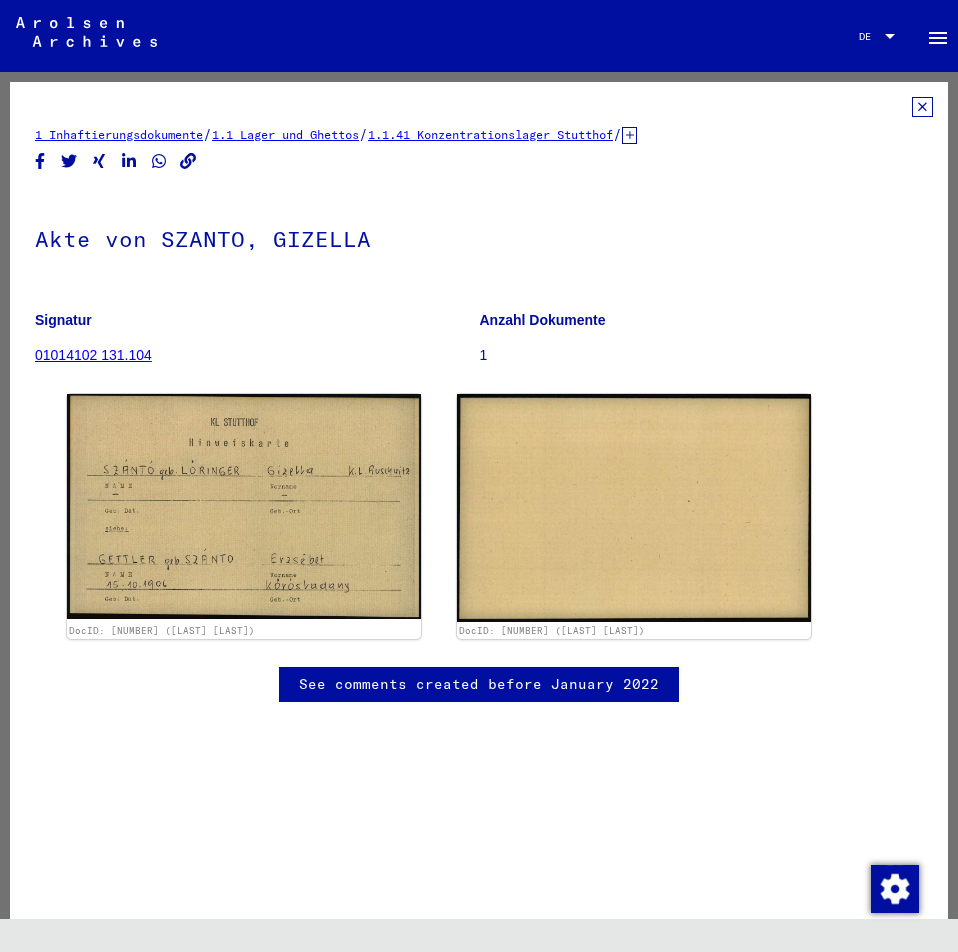 scroll, scrollTop: 0, scrollLeft: 0, axis: both 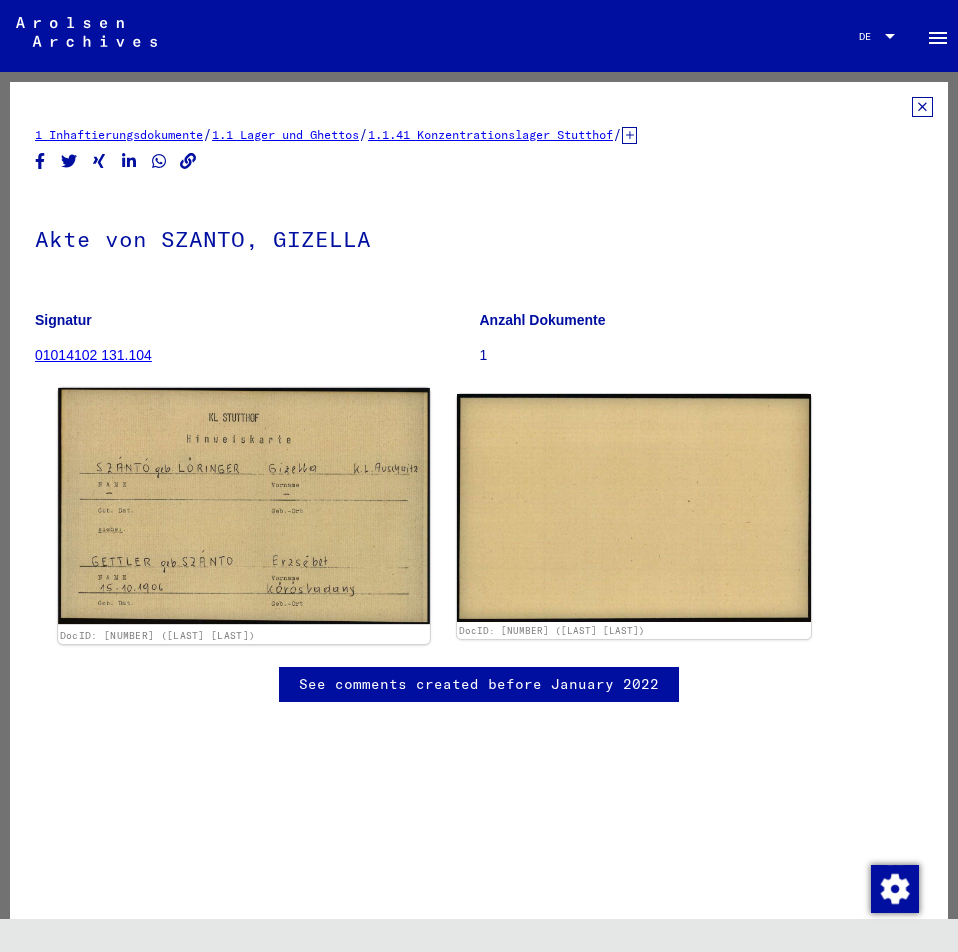 click 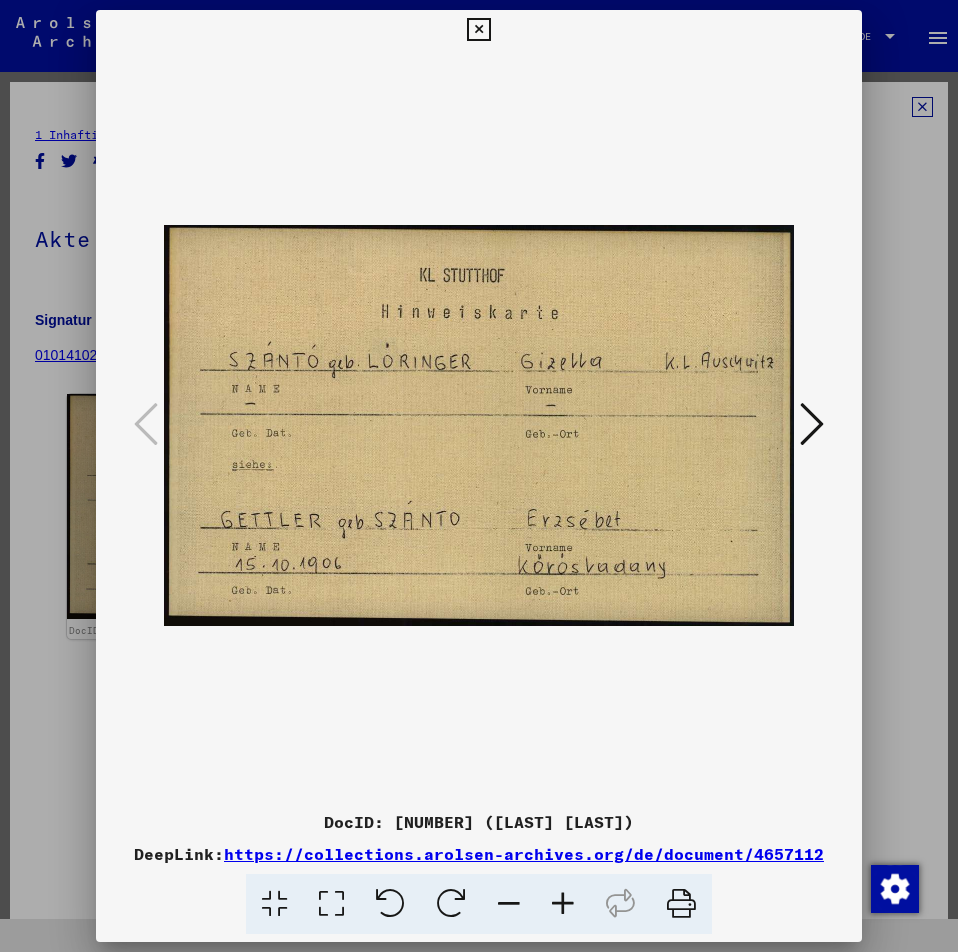 click at bounding box center [479, 476] 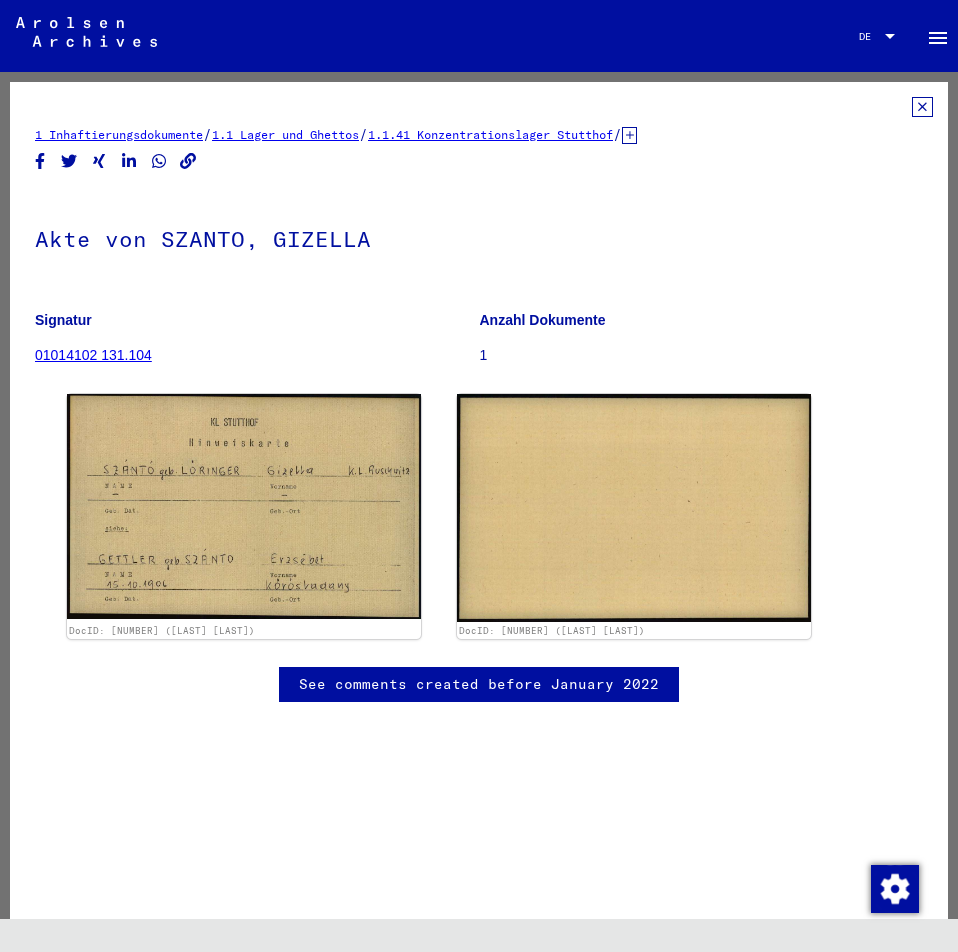 click 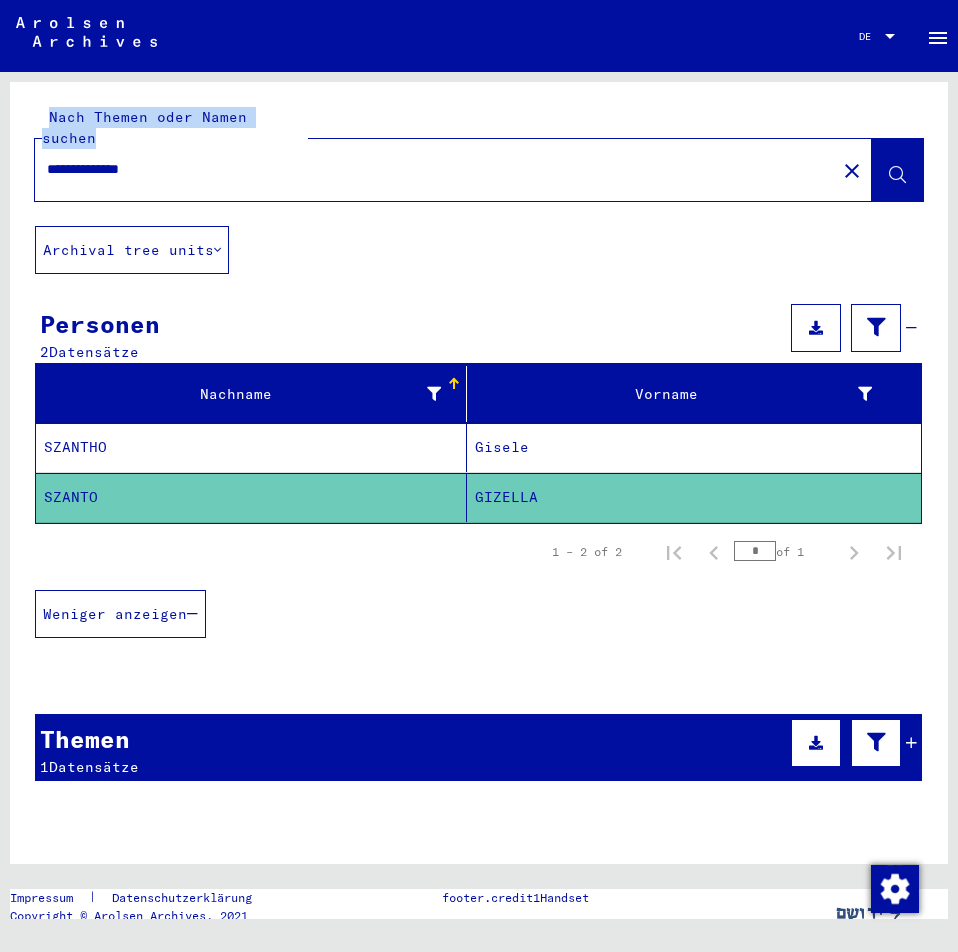 drag, startPoint x: 292, startPoint y: 159, endPoint x: -1, endPoint y: 131, distance: 294.33484 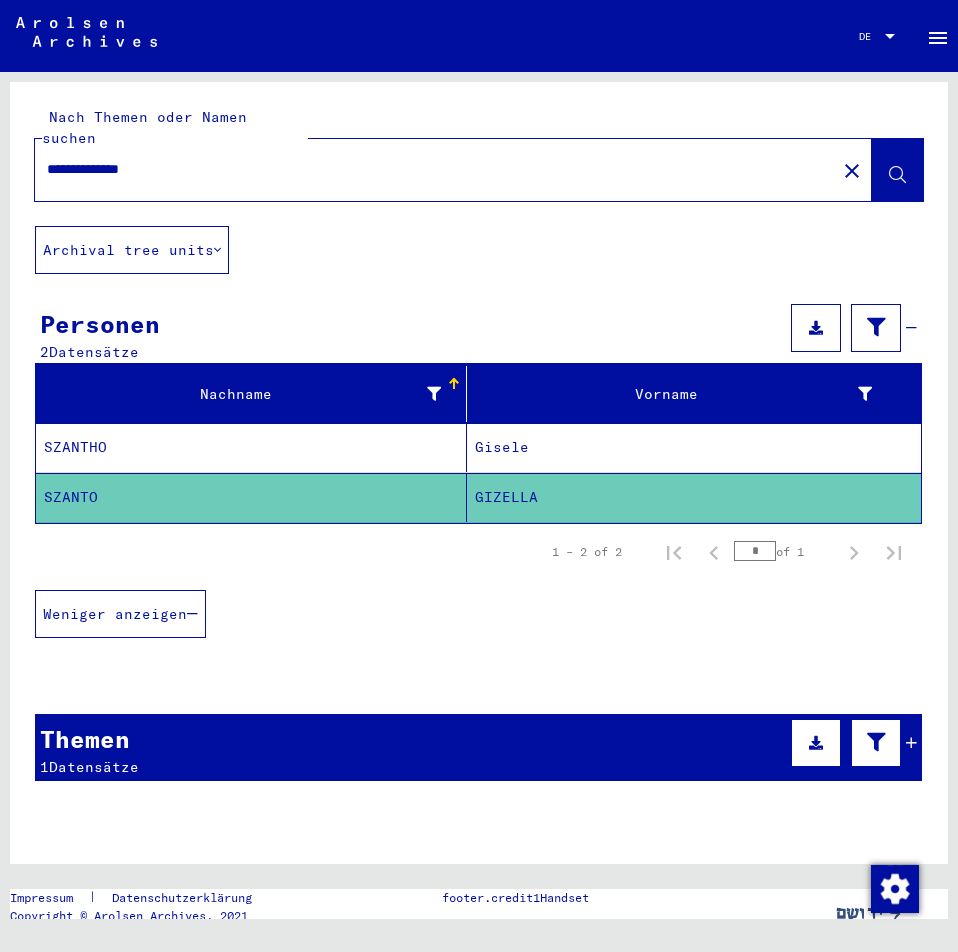 click on "**********" at bounding box center [435, 169] 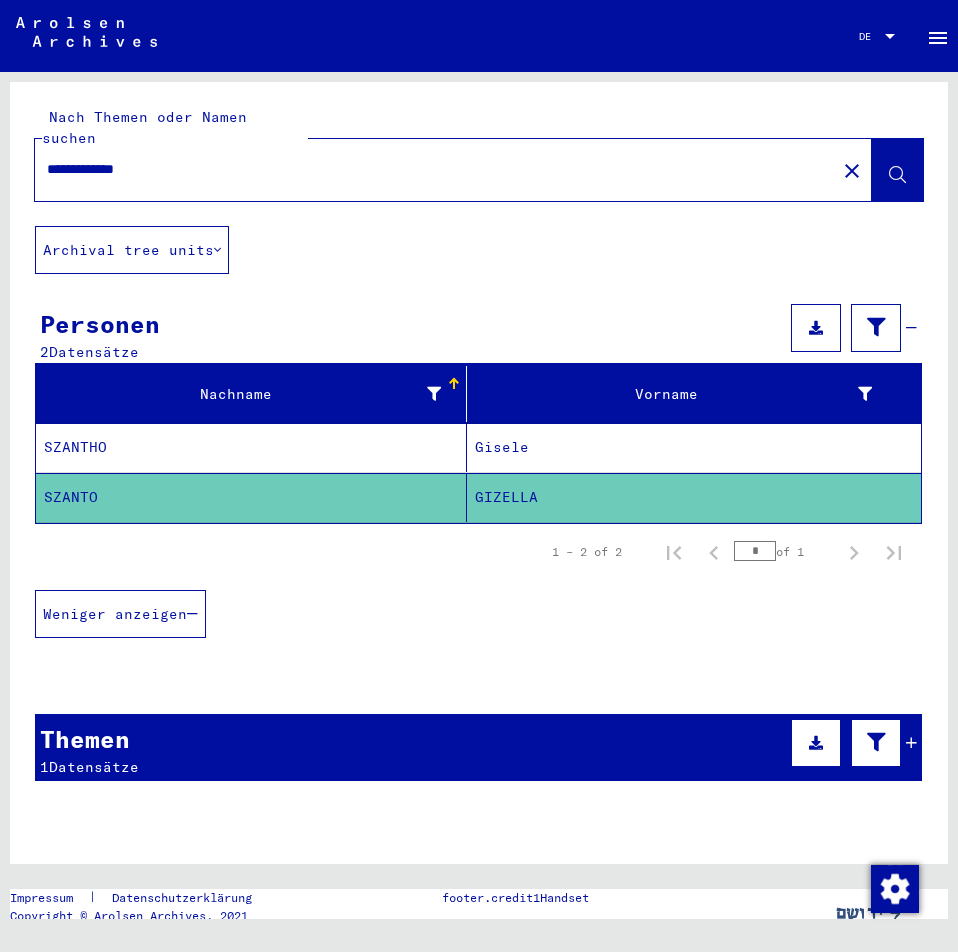 type on "**********" 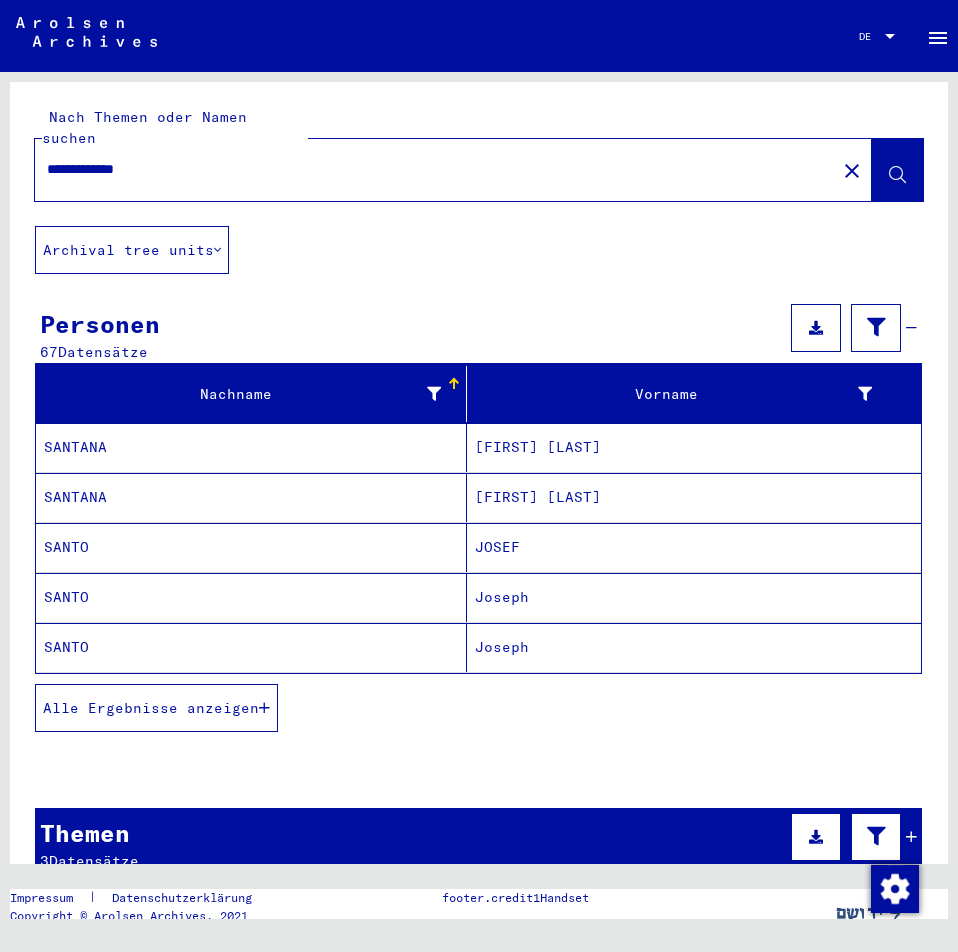 click on "SANTO" at bounding box center (251, 597) 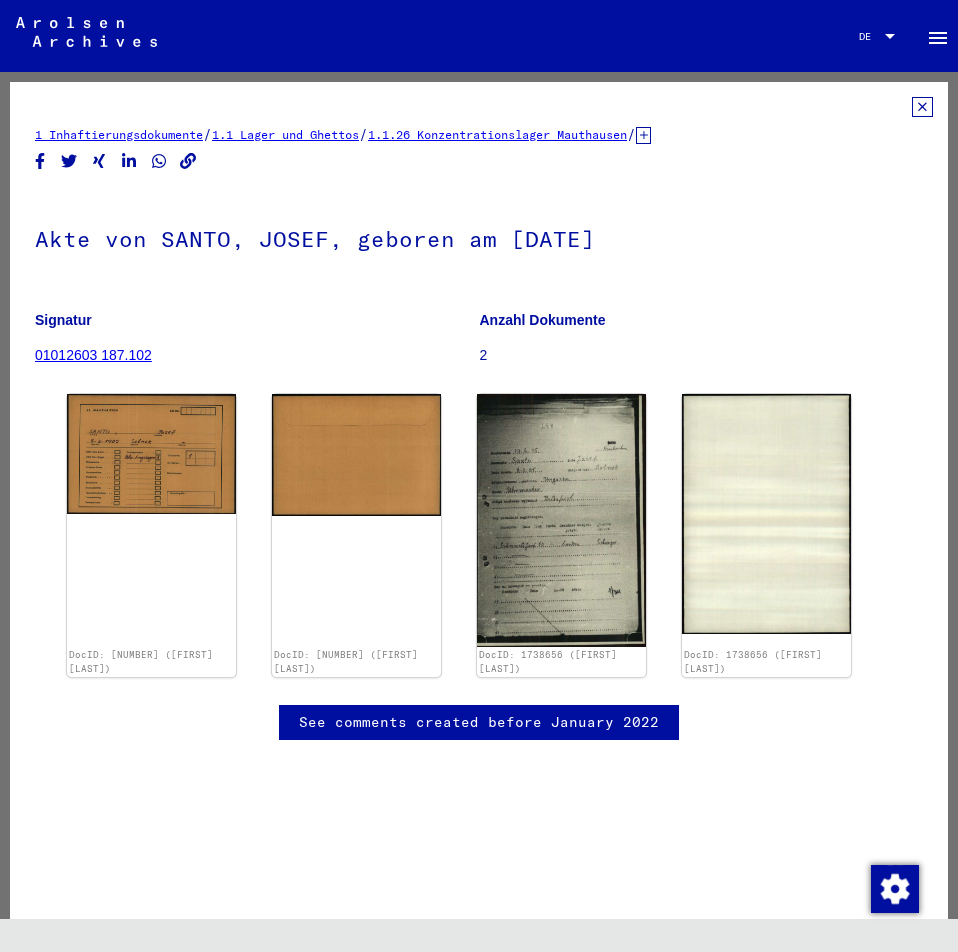 scroll, scrollTop: 0, scrollLeft: 0, axis: both 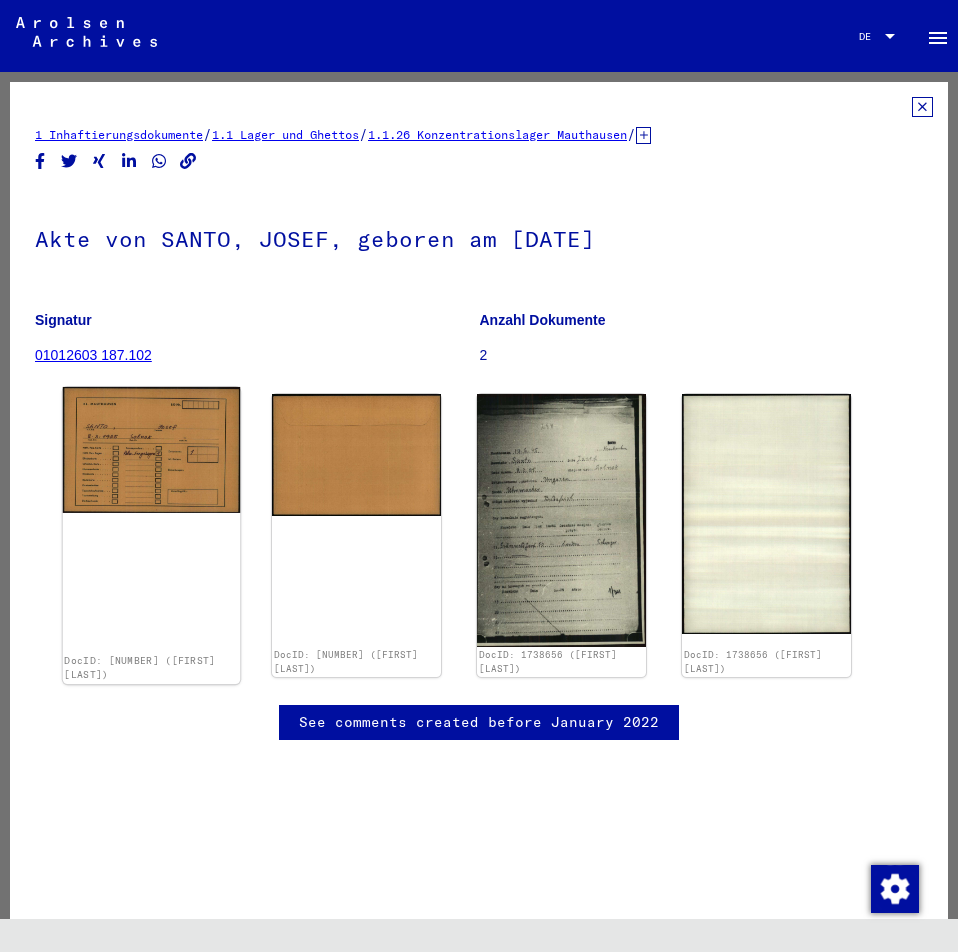 click 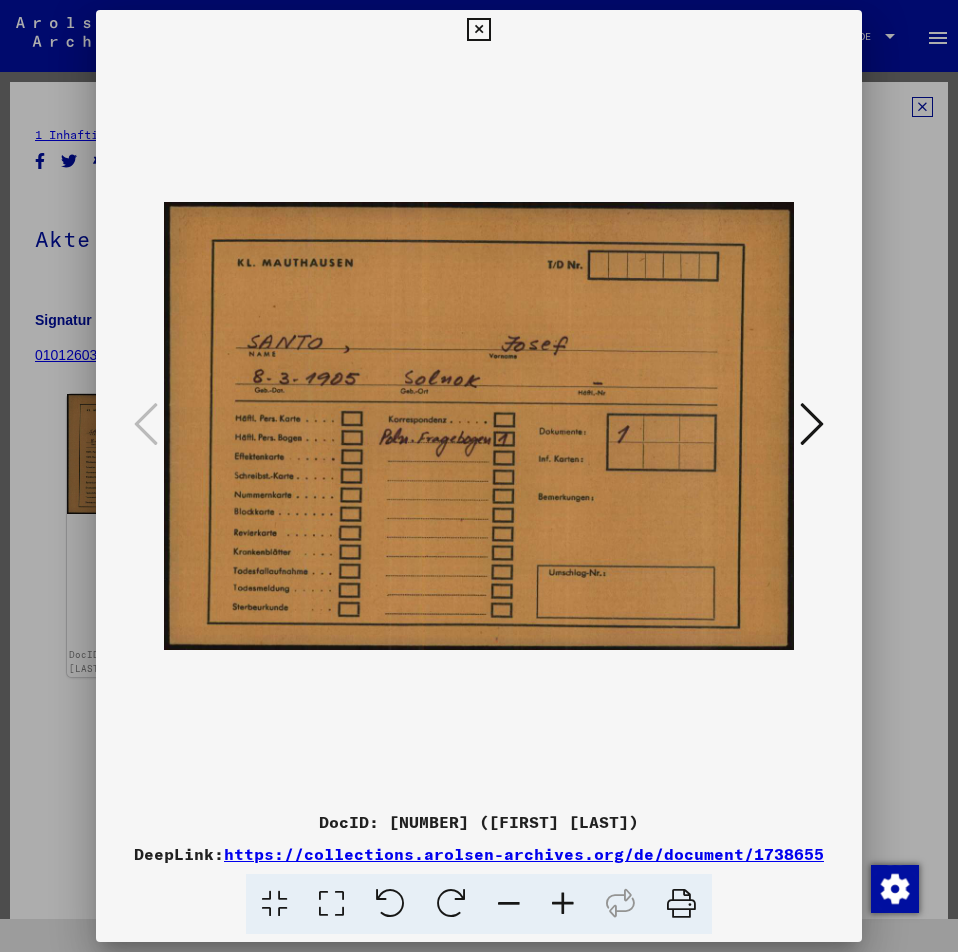 click at bounding box center (812, 424) 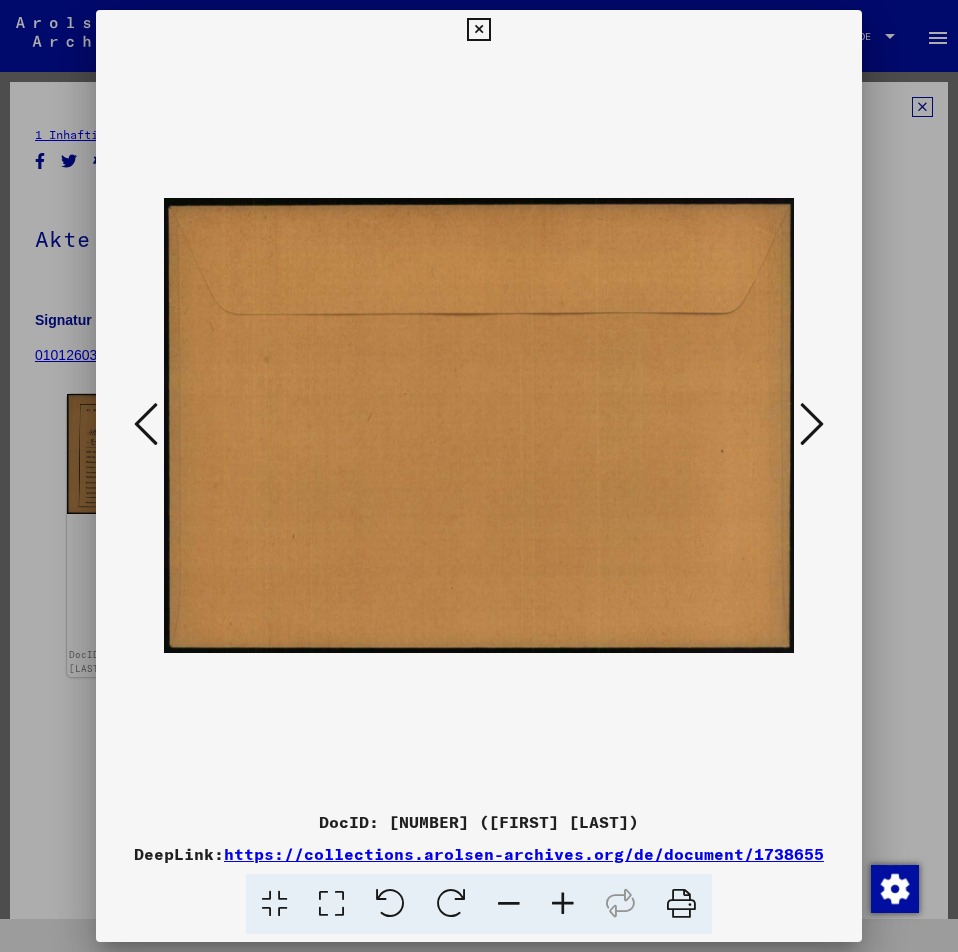 click at bounding box center [812, 424] 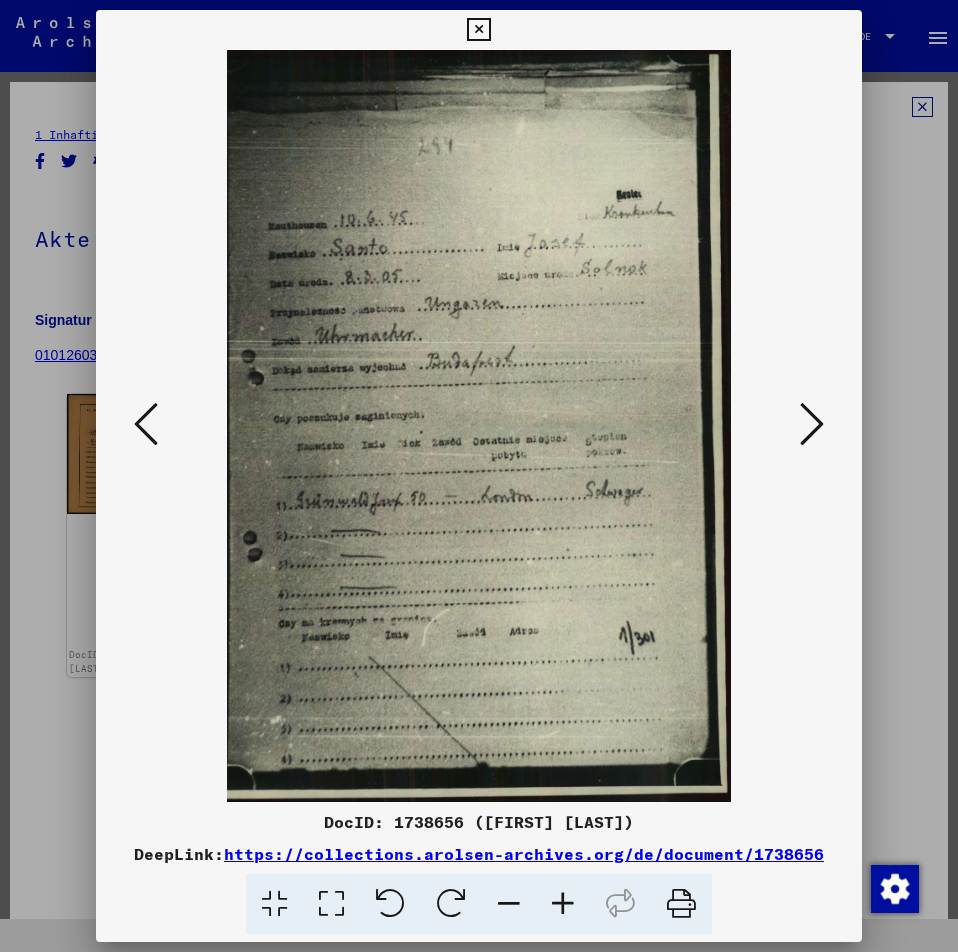 click at bounding box center [812, 424] 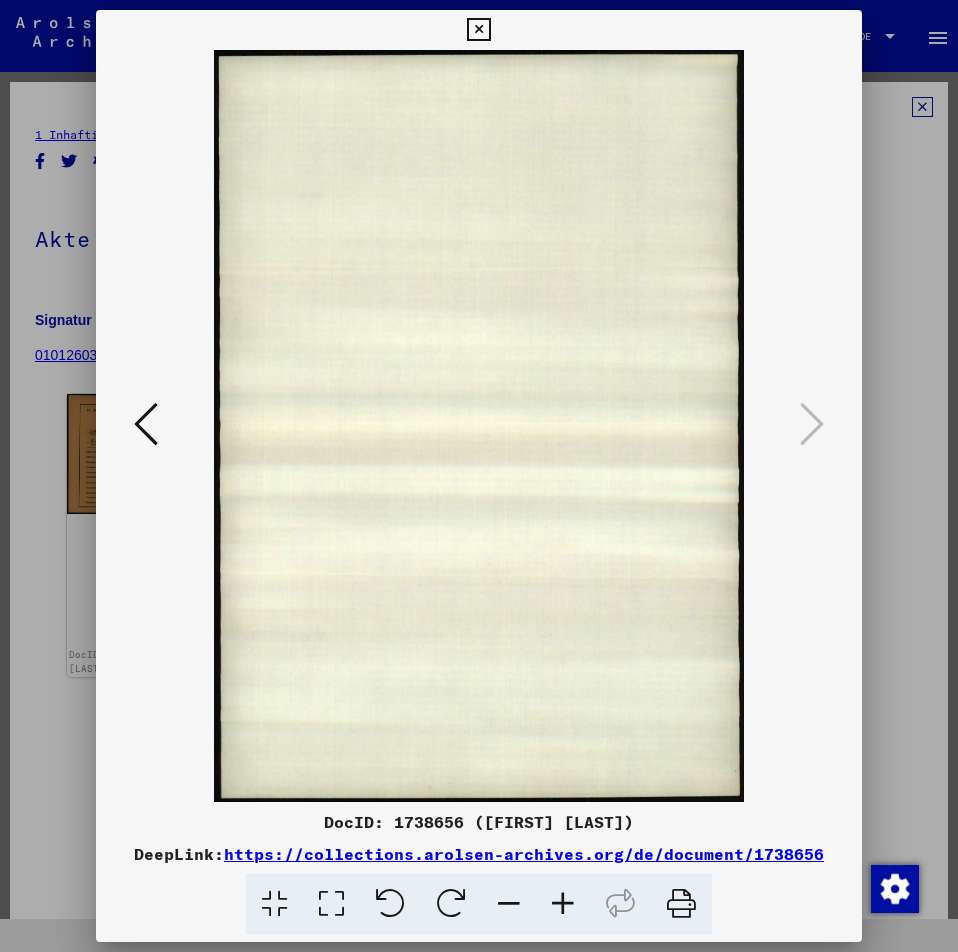 click at bounding box center (479, 476) 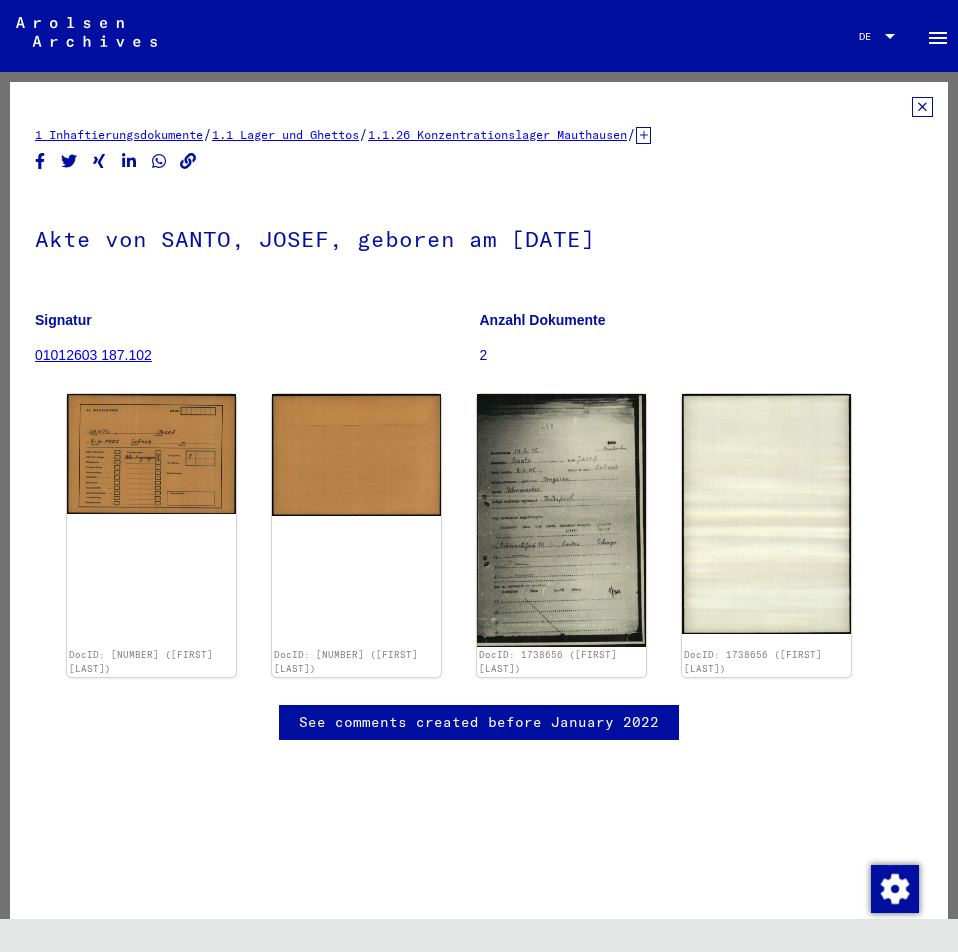 click 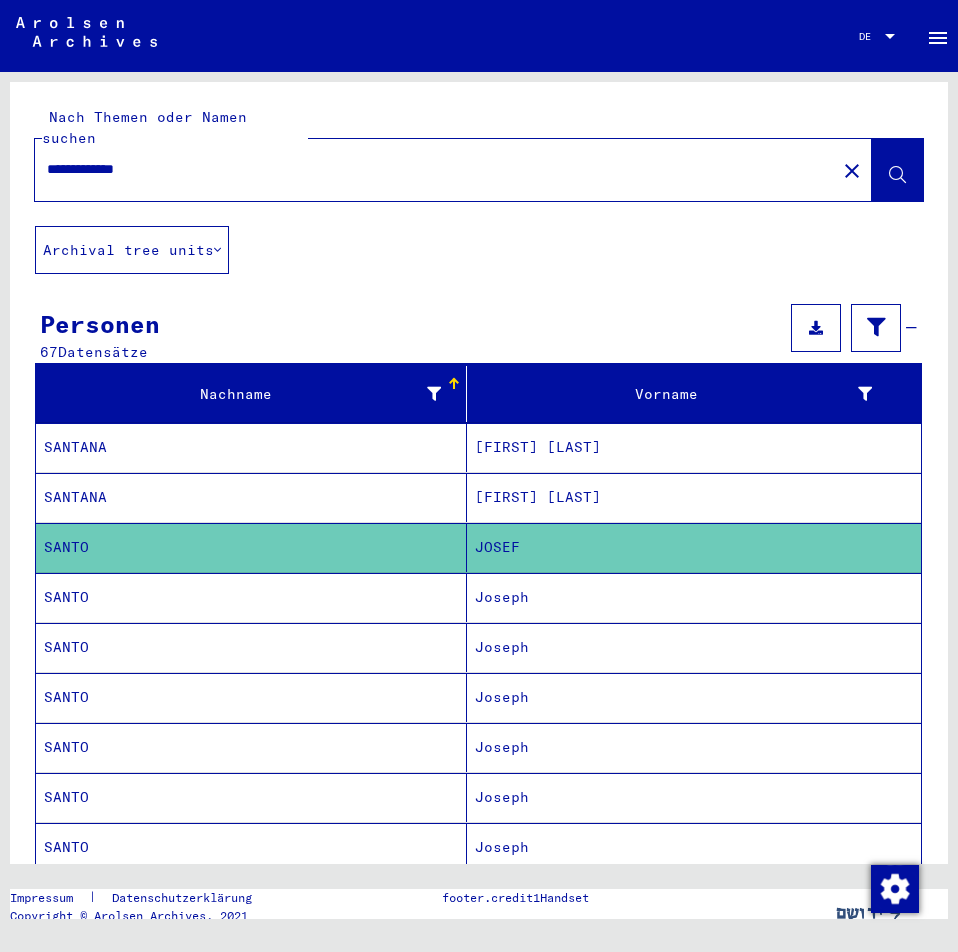 click on "SANTO" at bounding box center [251, 647] 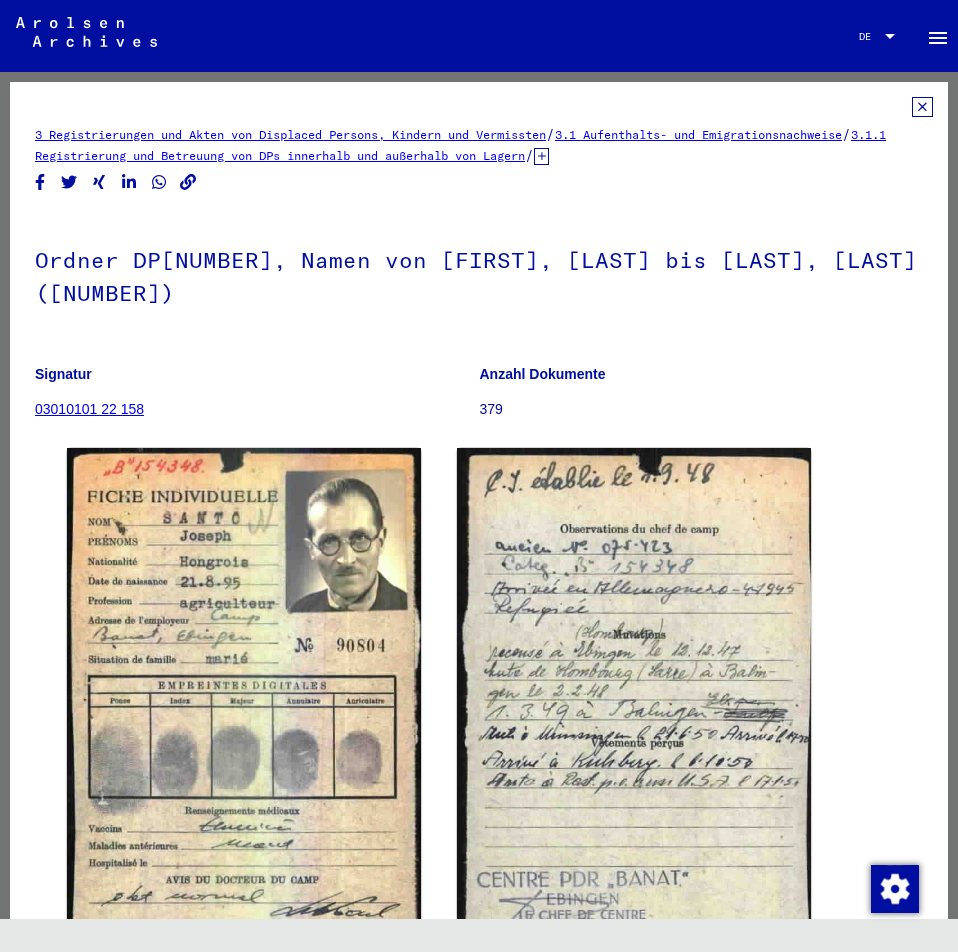 scroll, scrollTop: 0, scrollLeft: 0, axis: both 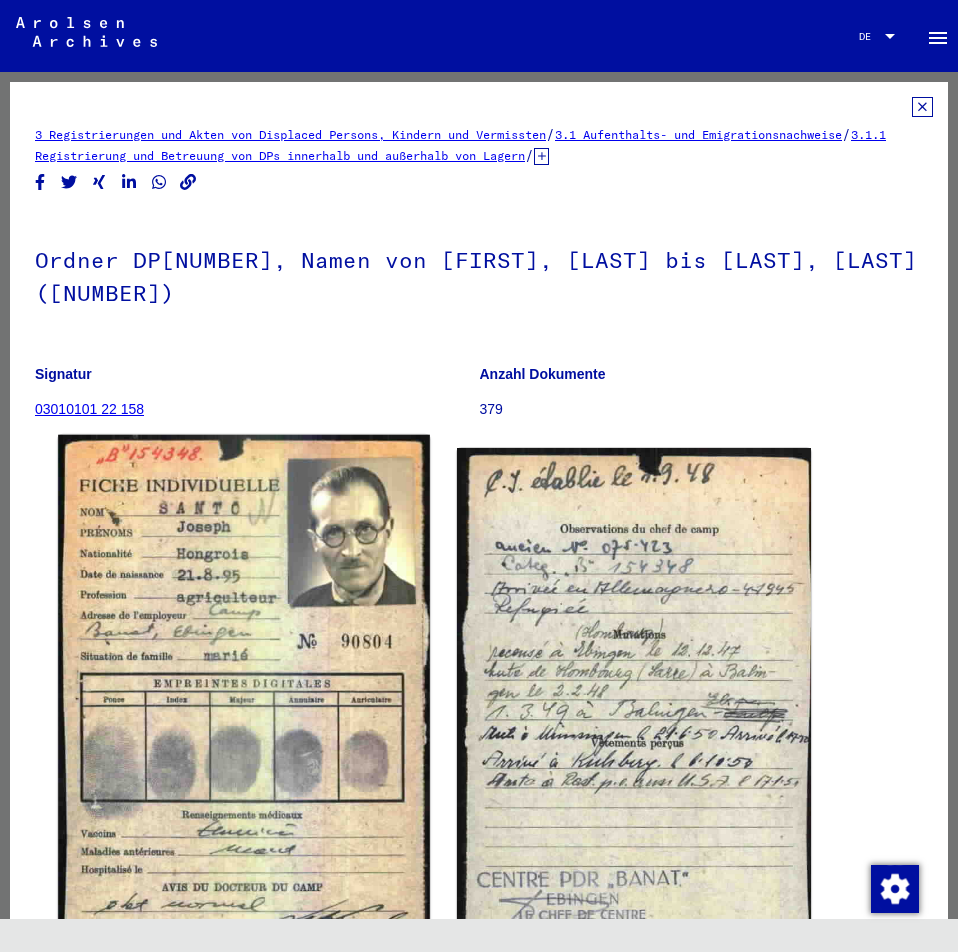 click 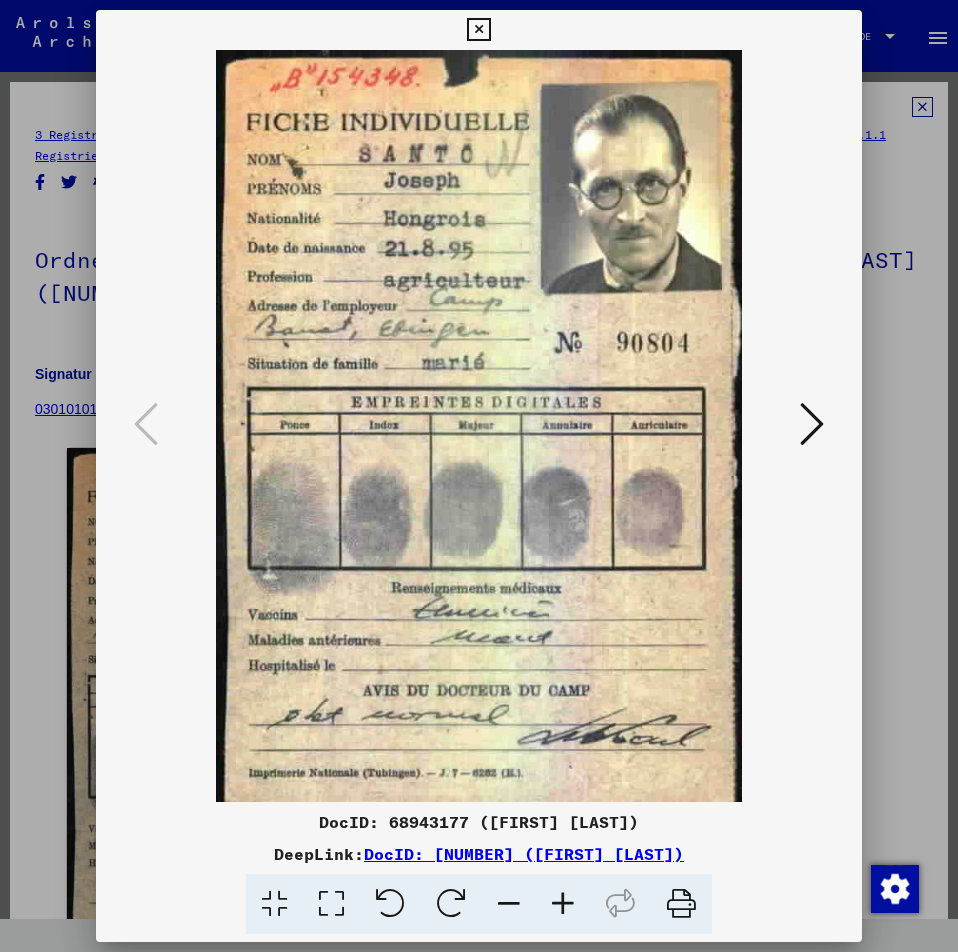 click at bounding box center [812, 425] 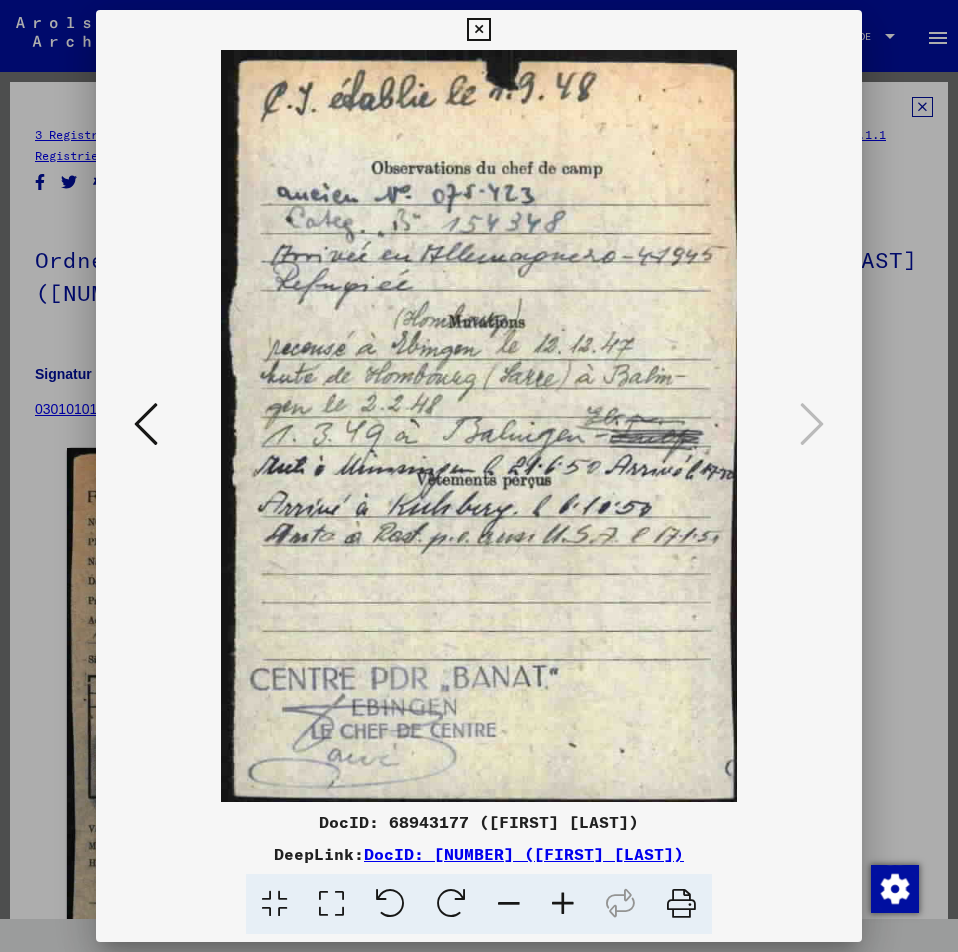 click at bounding box center [146, 425] 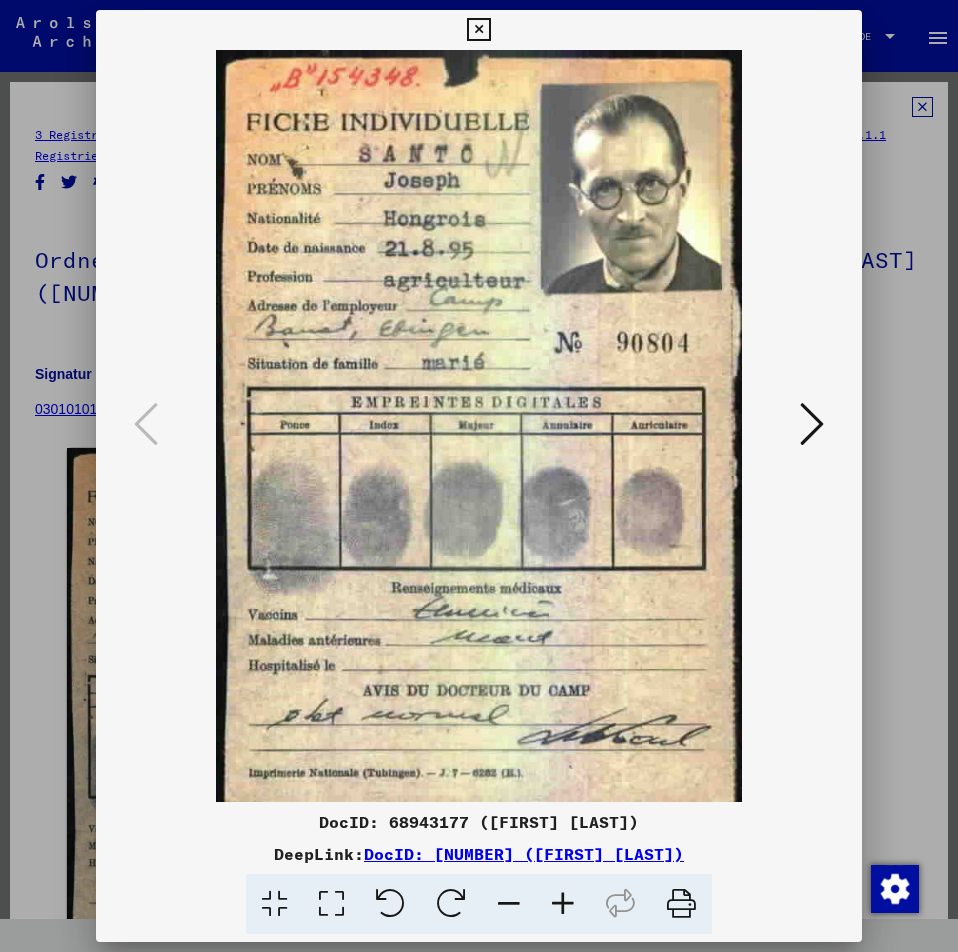 click at bounding box center (479, 476) 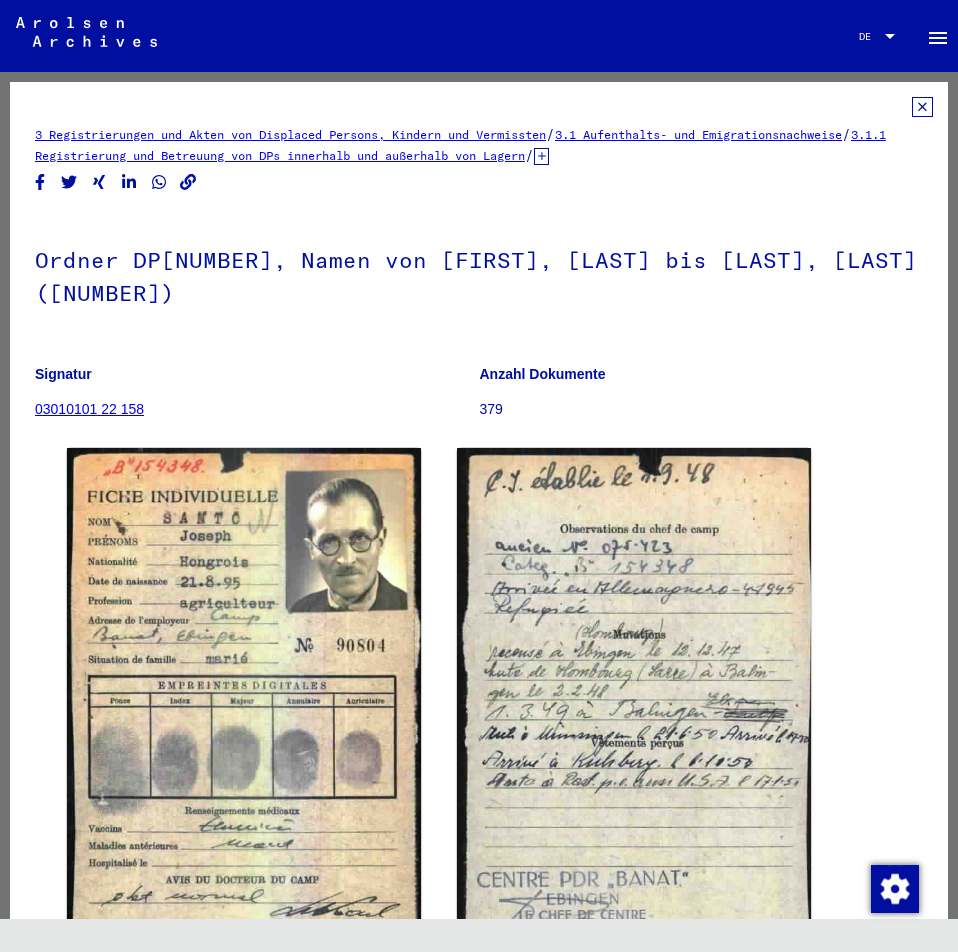 click 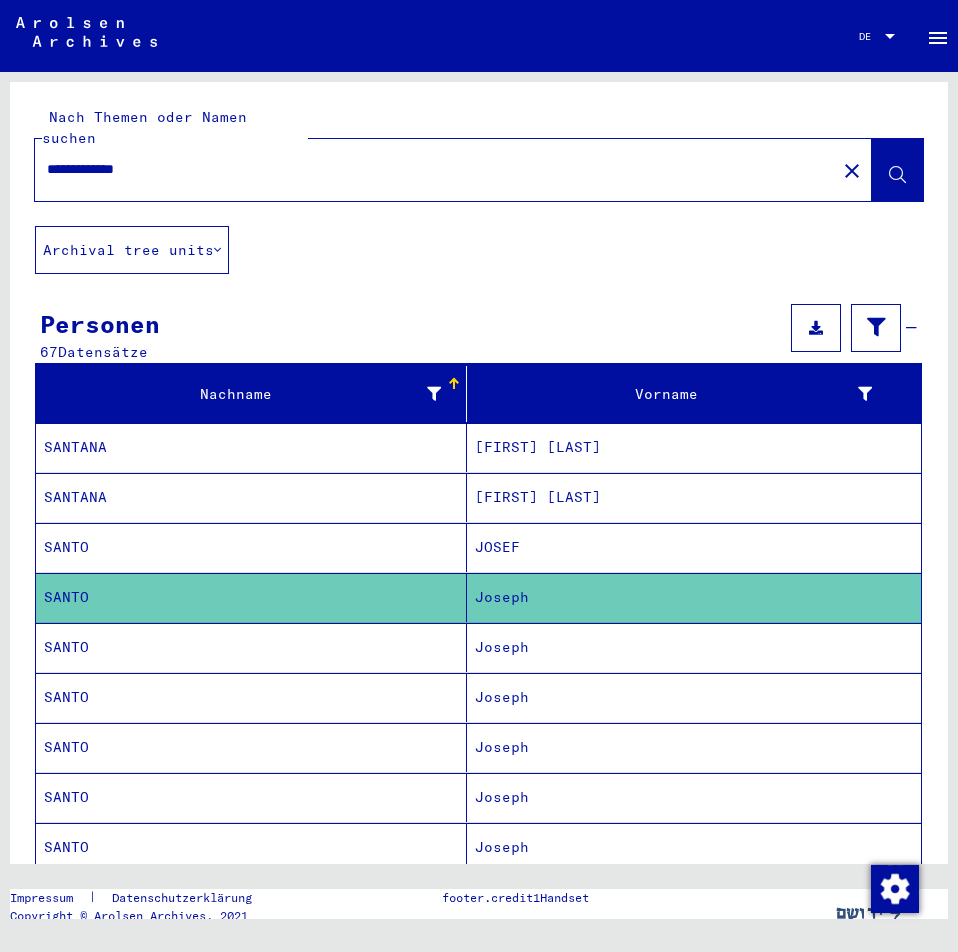 click on "SANTO" at bounding box center (251, 697) 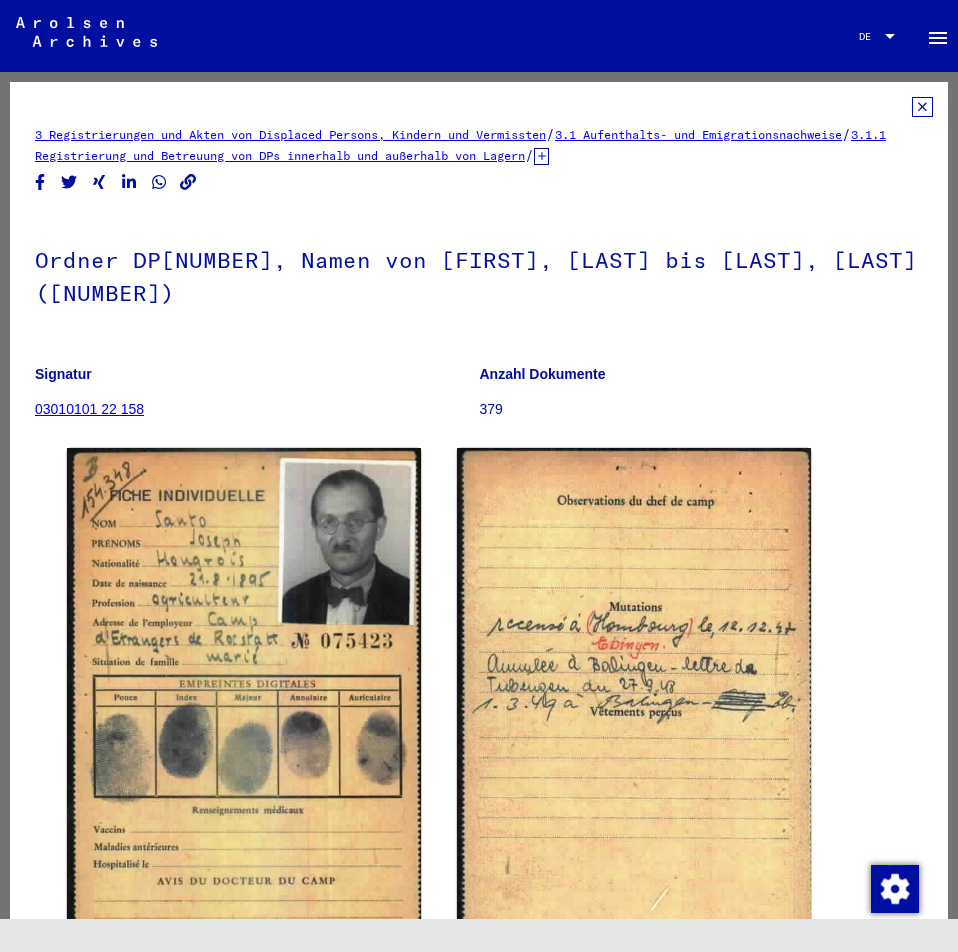 scroll, scrollTop: 0, scrollLeft: 0, axis: both 